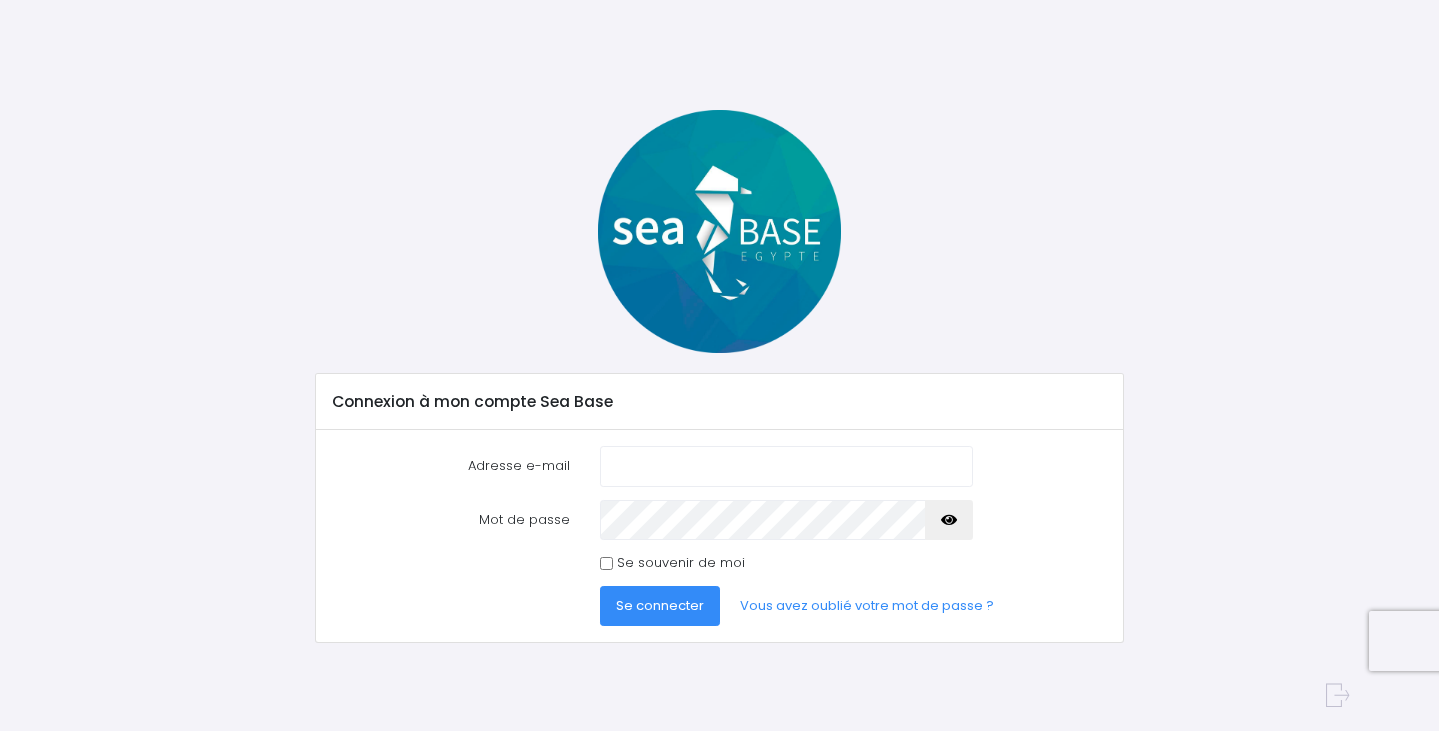 scroll, scrollTop: 0, scrollLeft: 0, axis: both 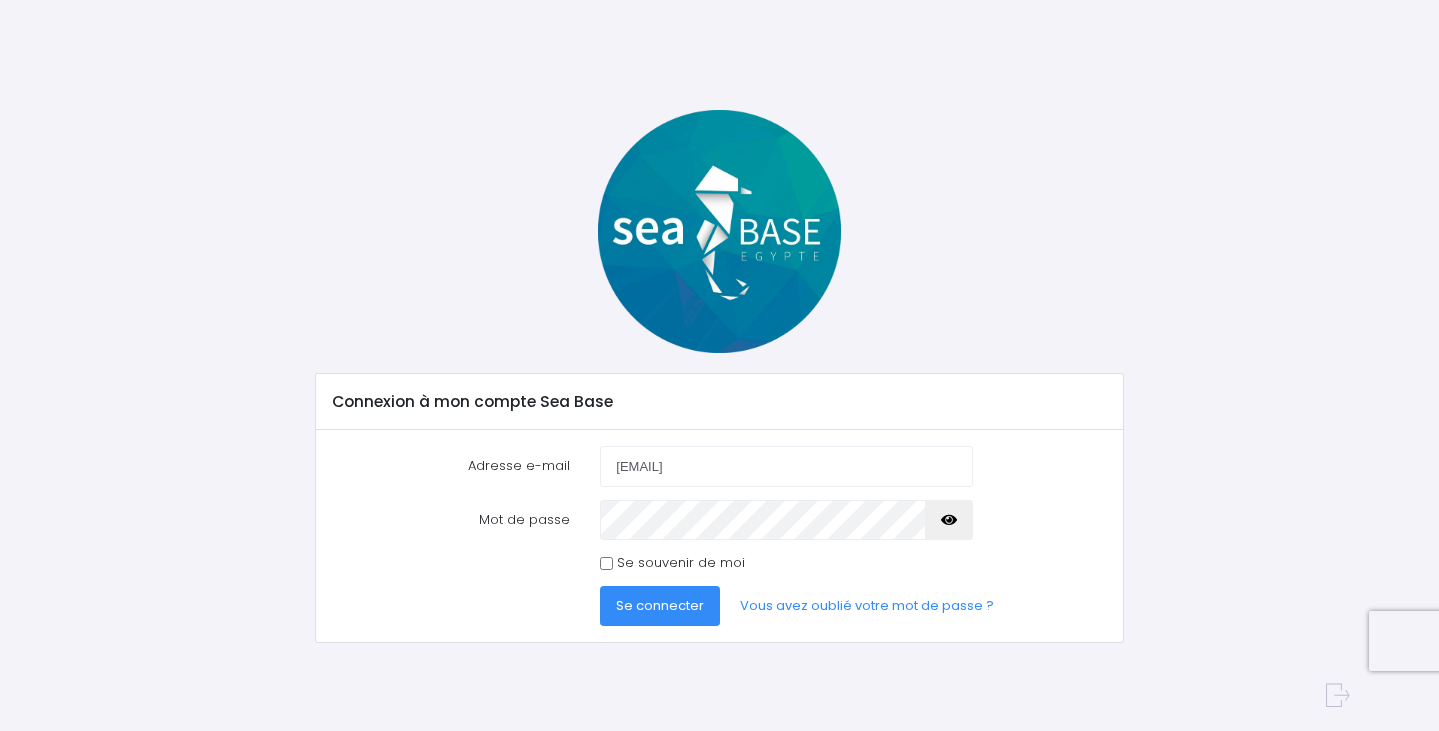click at bounding box center (949, 520) 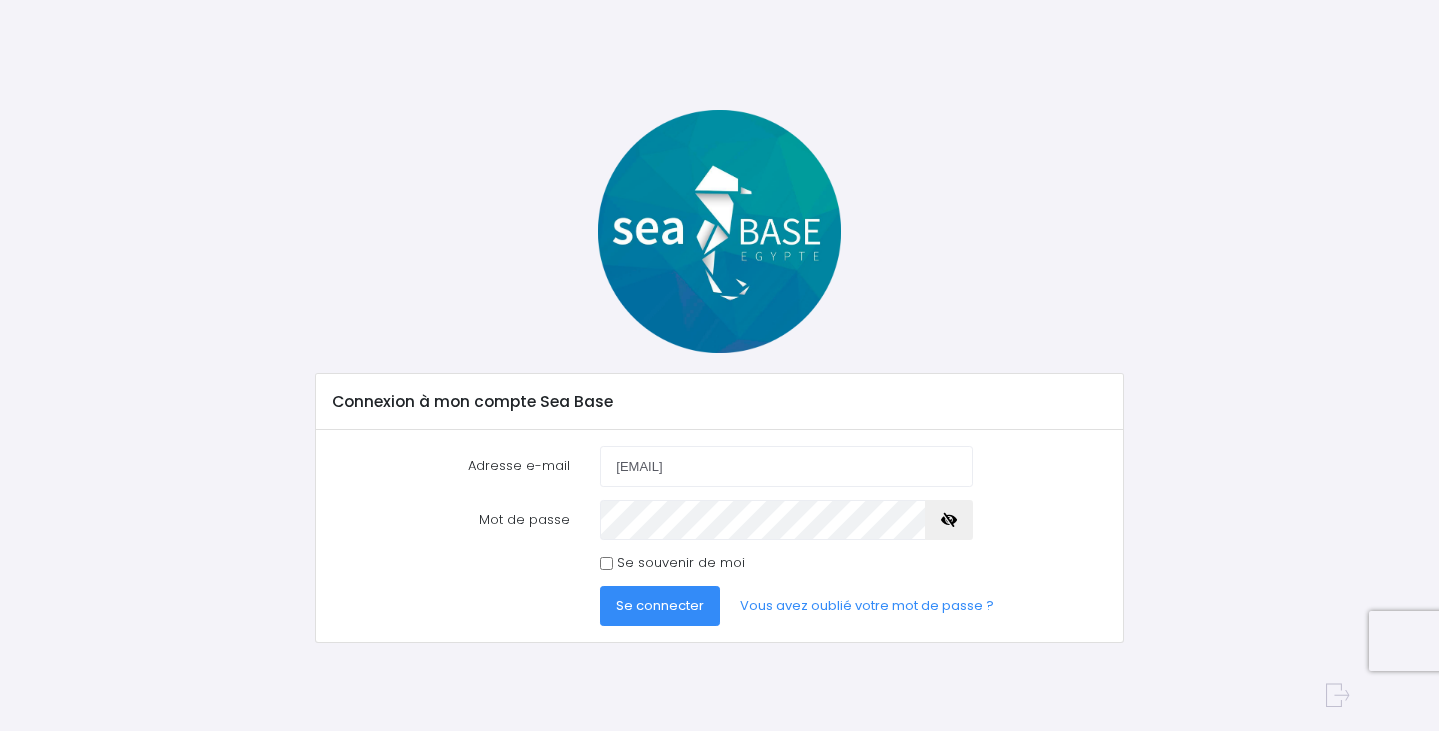 click on "Se souvenir de moi" at bounding box center [606, 563] 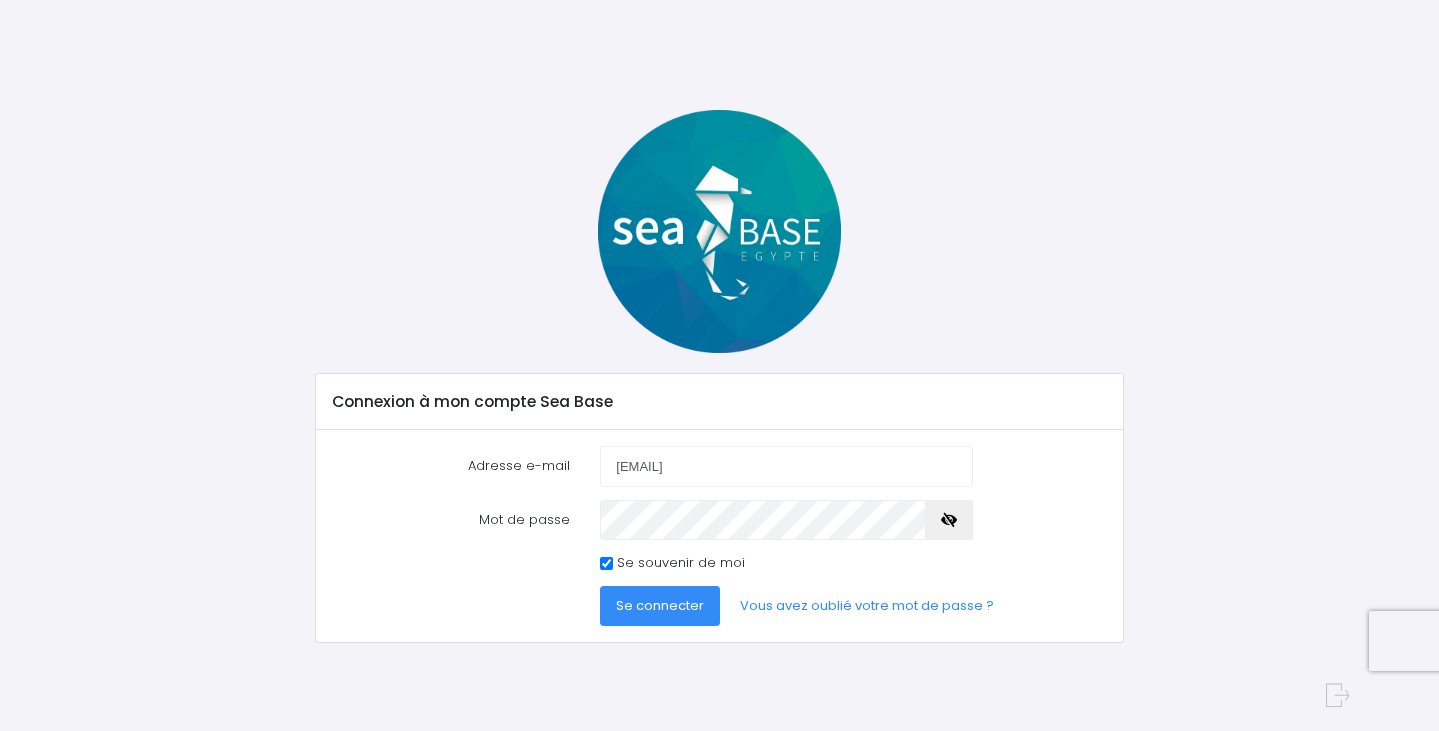 click on "Se connecter" at bounding box center [660, 605] 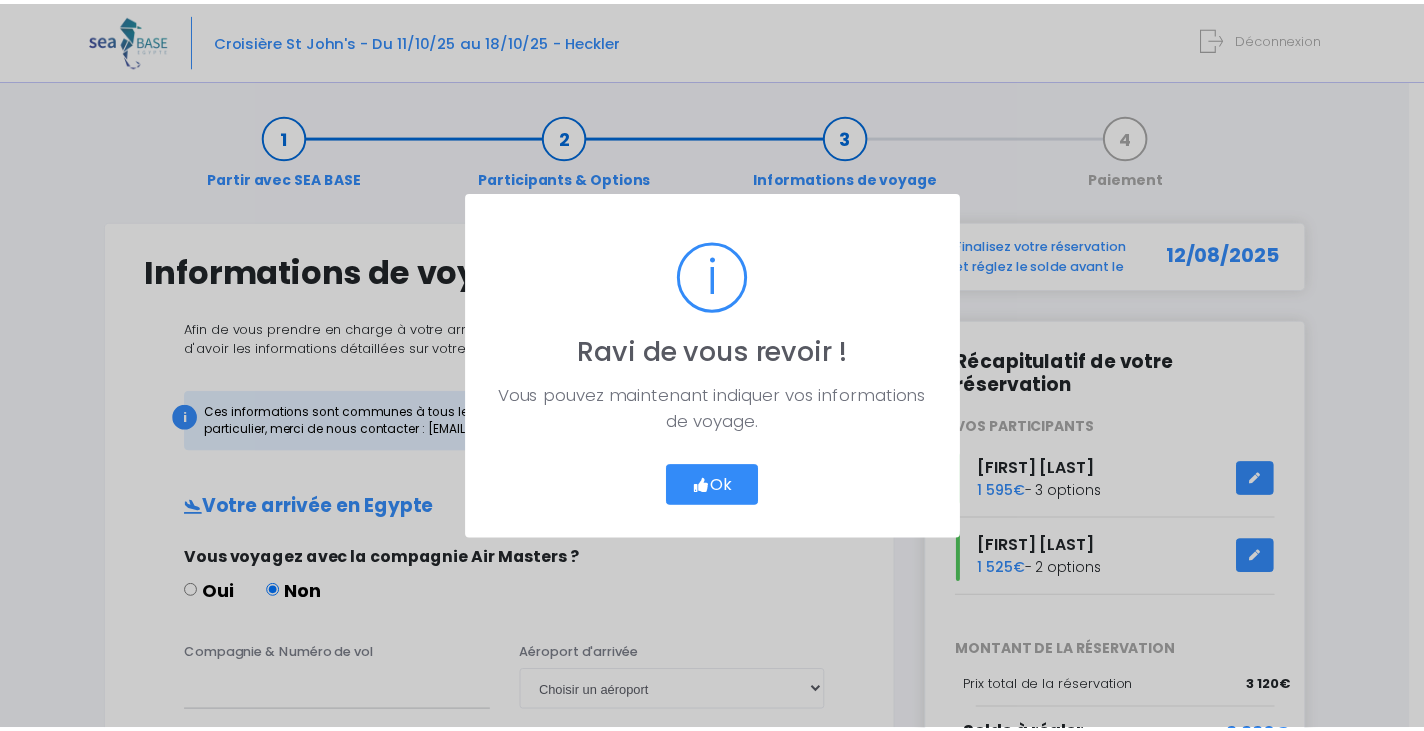 scroll, scrollTop: 0, scrollLeft: 0, axis: both 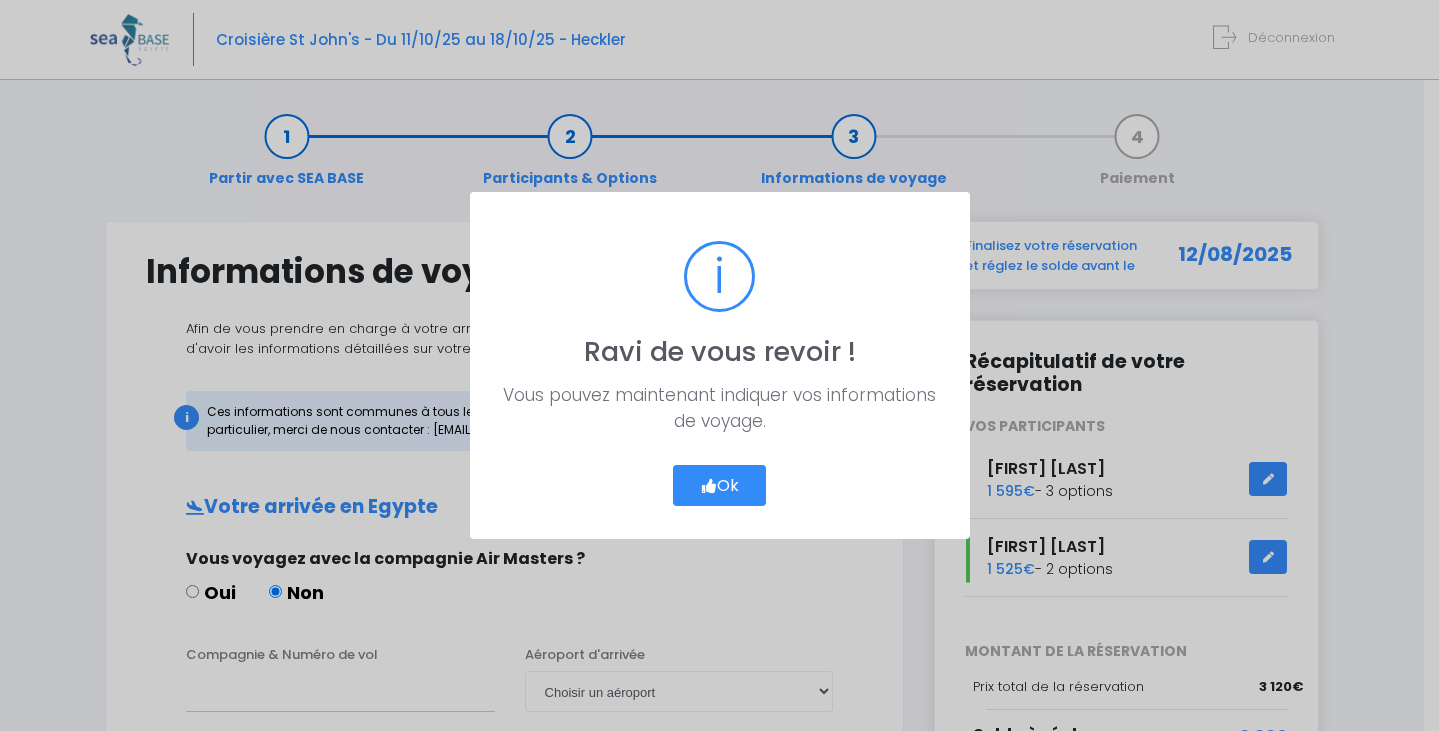 click on "Ok" at bounding box center (720, 486) 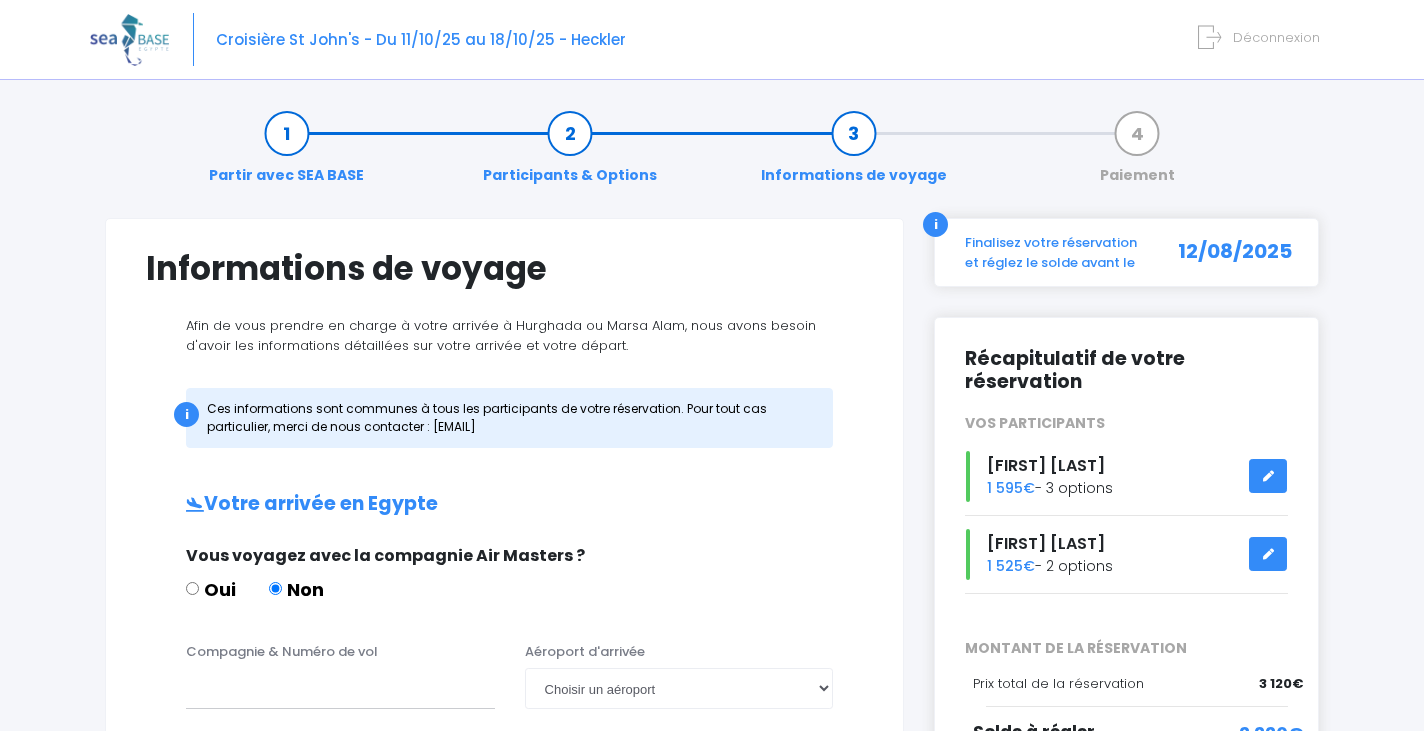 scroll, scrollTop: 0, scrollLeft: 0, axis: both 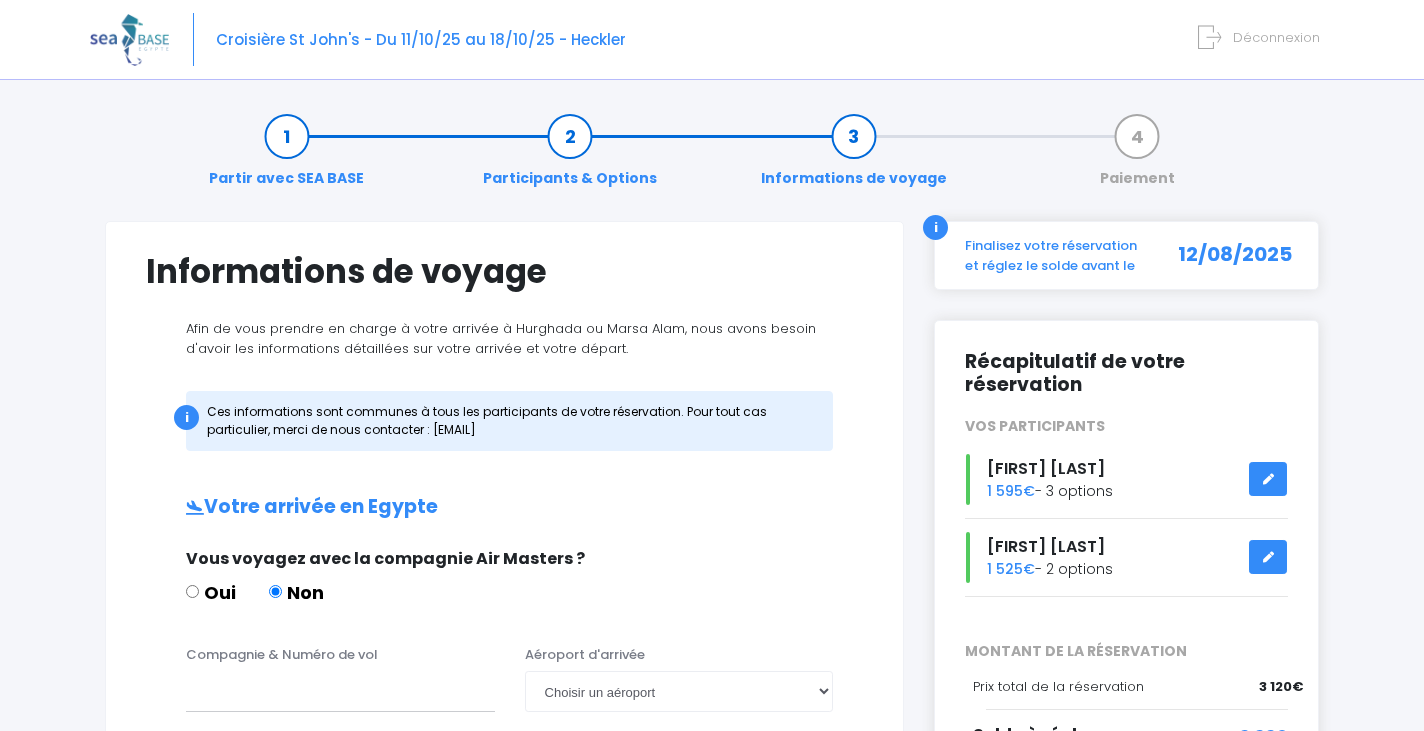 click on "Finalisez votre réservation et réglez le solde avant le" at bounding box center (1053, 255) 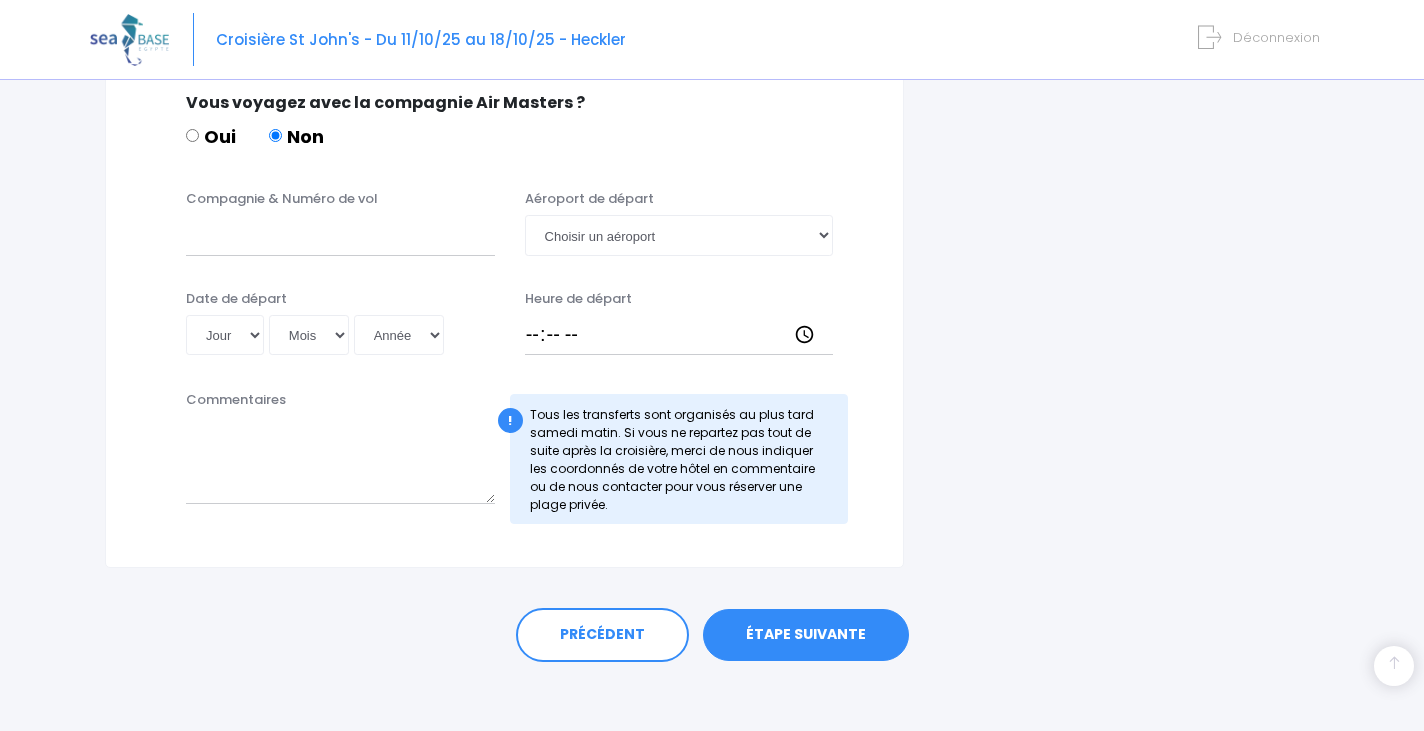 scroll, scrollTop: 1025, scrollLeft: 0, axis: vertical 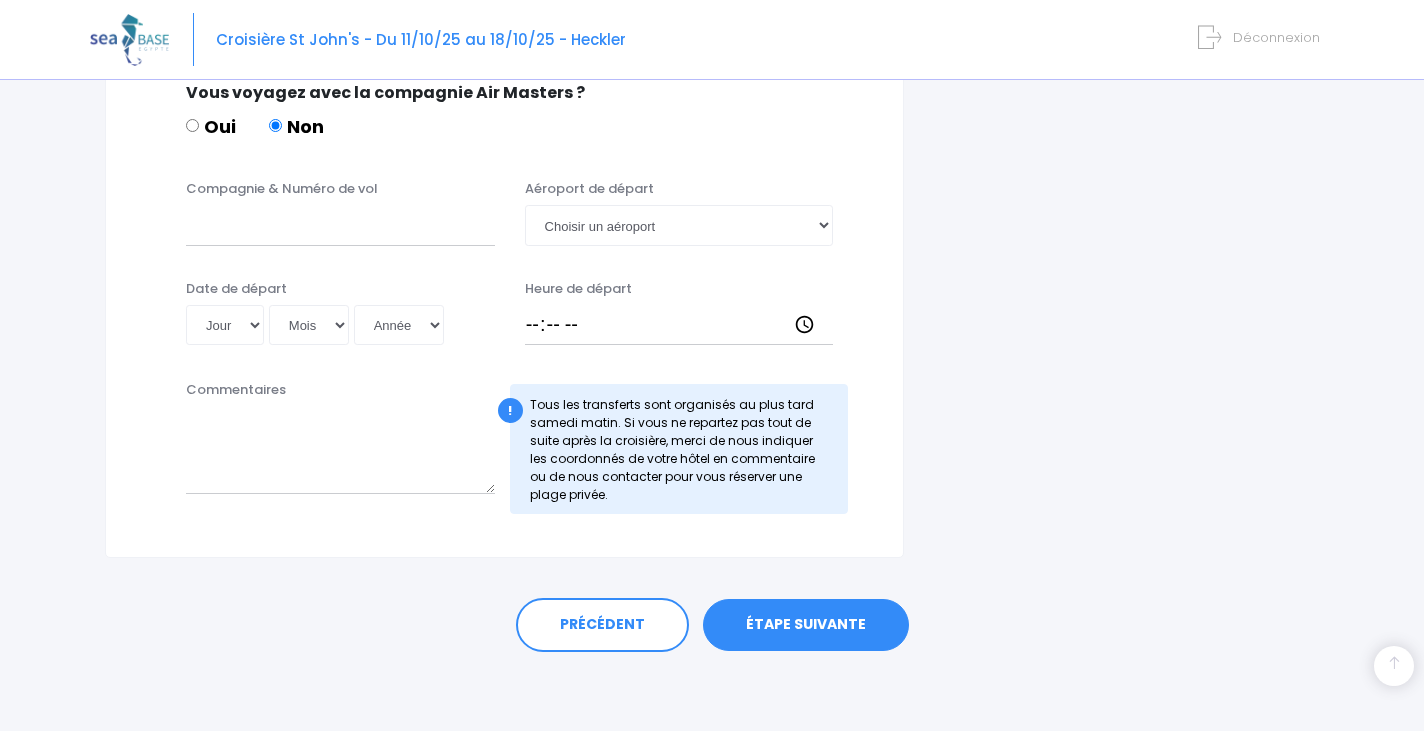 click on "ÉTAPE SUIVANTE" at bounding box center (806, 625) 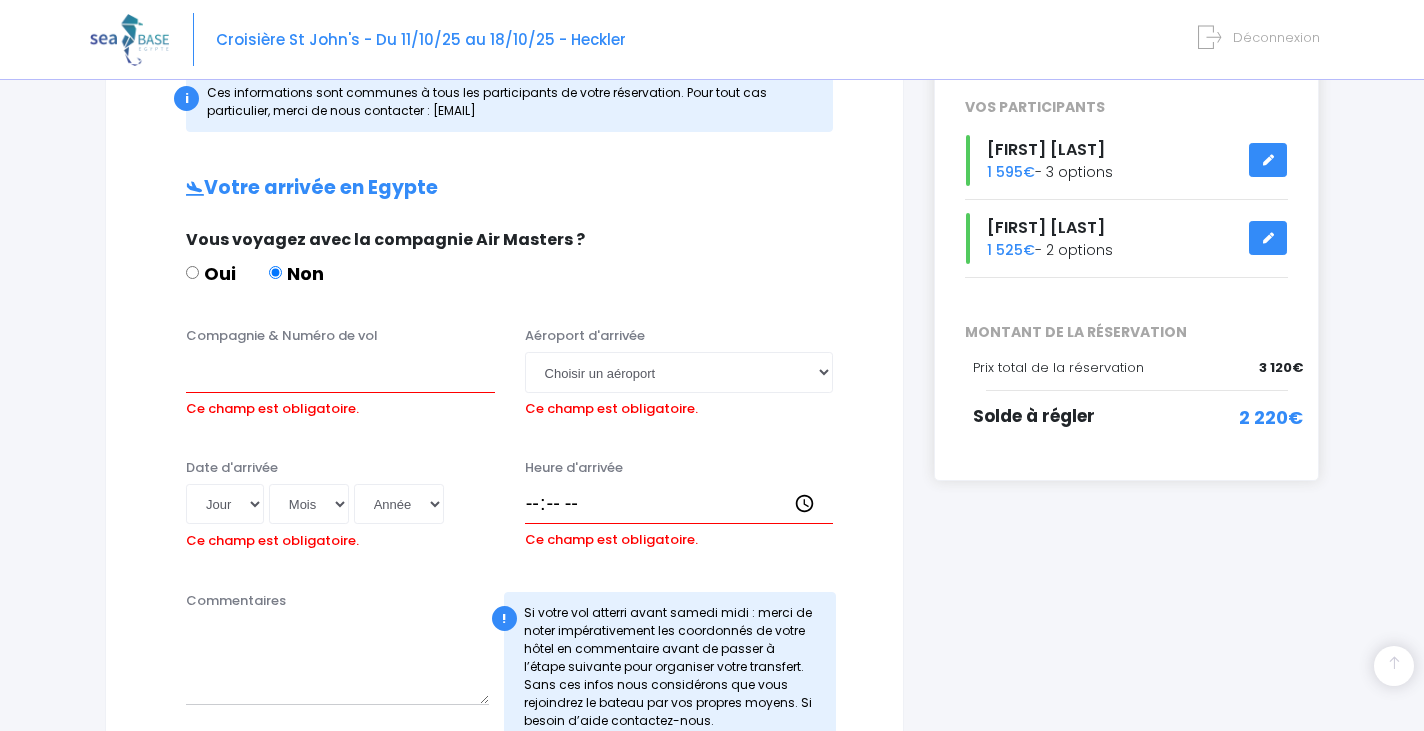 scroll, scrollTop: 318, scrollLeft: 0, axis: vertical 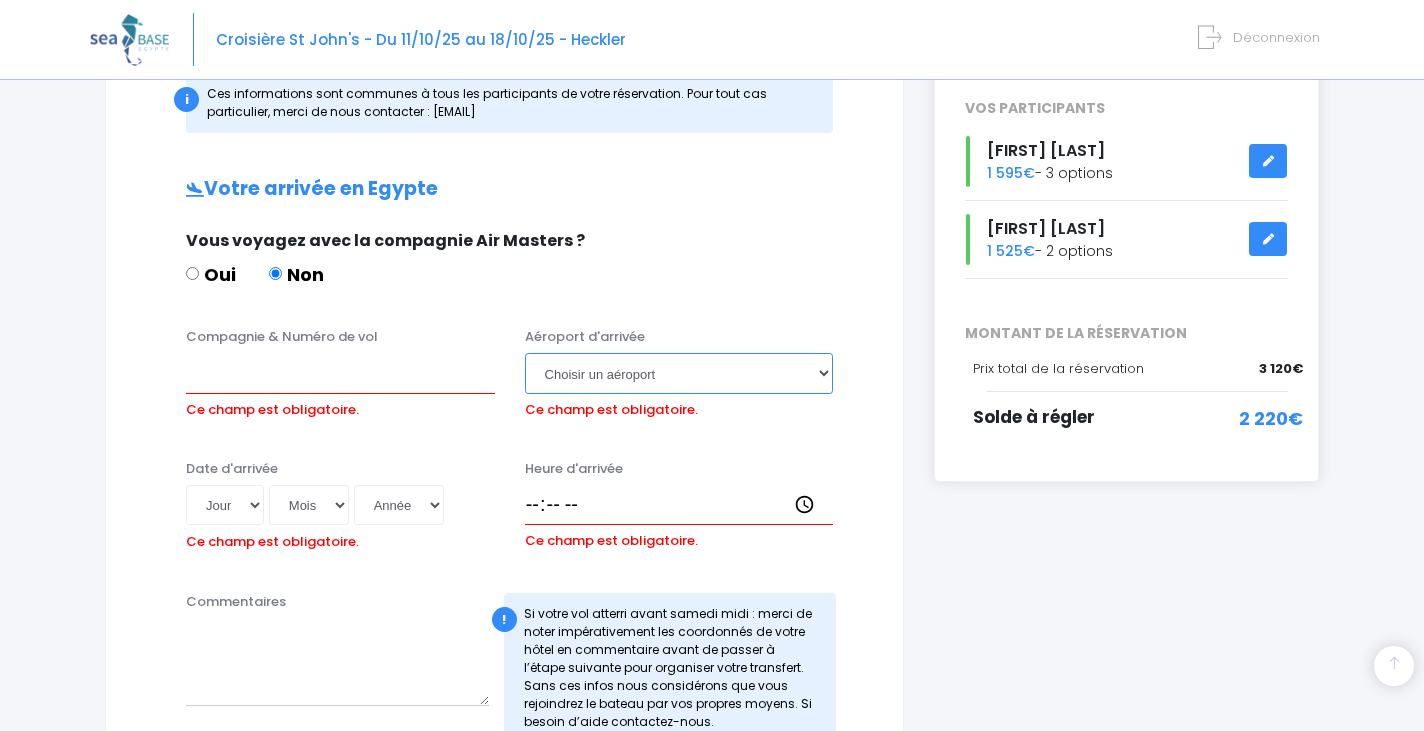 click on "Choisir un aéroport
Hurghada
Marsa Alam" at bounding box center [679, 373] 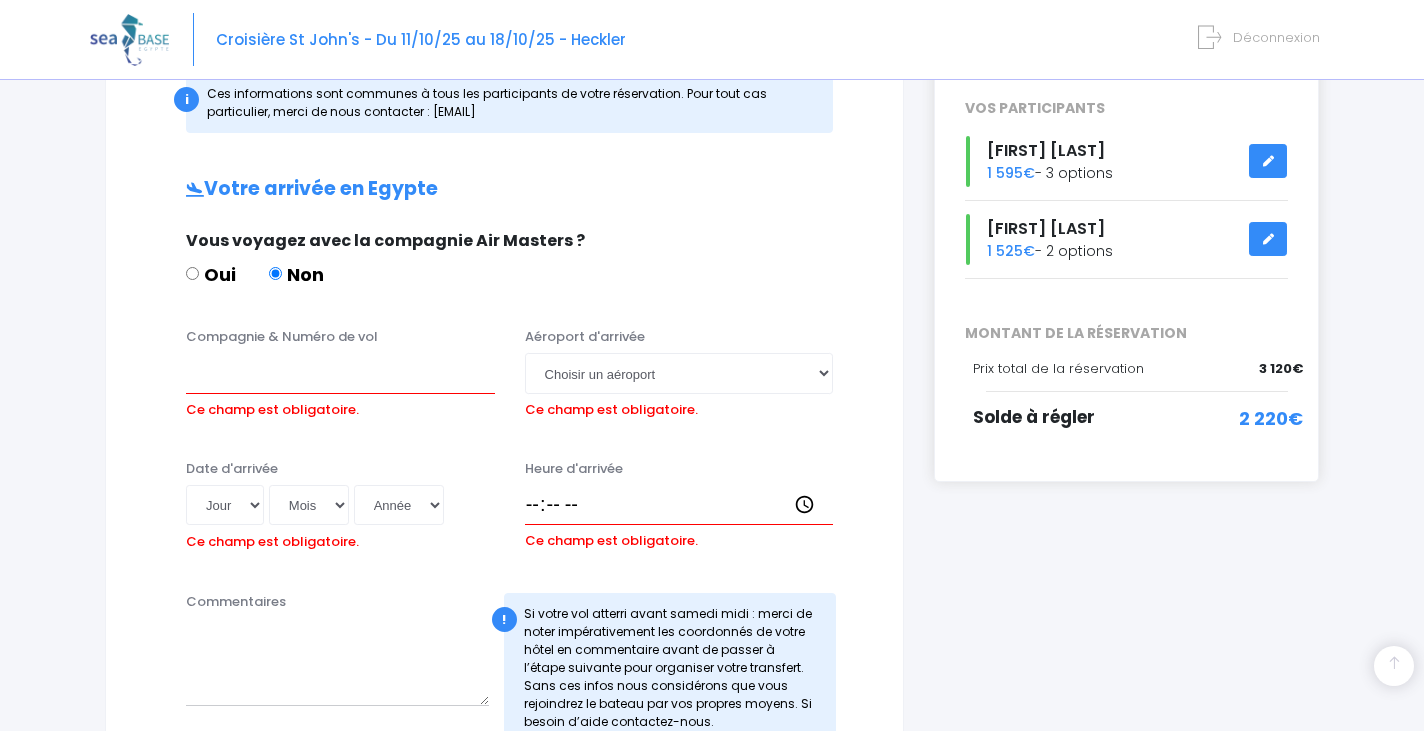 click on "Informations de voyage
Afin de vous prendre en charge à votre arrivée à Hurghada ou Marsa Alam, nous avons besoin d'avoir les informations détaillées sur votre arrivée et votre départ.
i
Ces informations sont communes à tous les participants de votre réservation. Pour tout cas particulier, merci de nous contacter : nathalie@redseabase.com
Avez-vous déjà réservé vos vols ?
OUI
NON, PAS ENCORE Oui Non Hurghada 01" at bounding box center [504, 648] 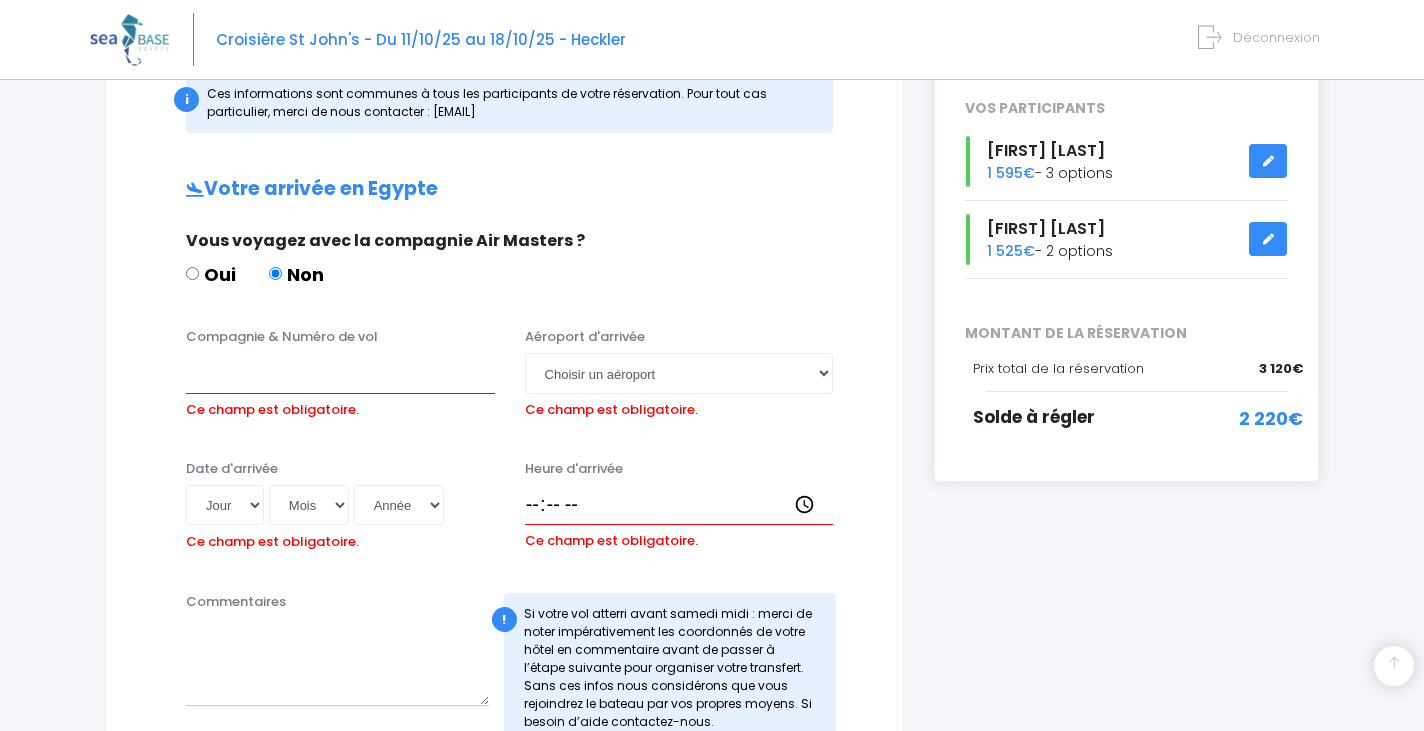 click on "Informations de voyage
Afin de vous prendre en charge à votre arrivée à Hurghada ou Marsa Alam, nous avons besoin d'avoir les informations détaillées sur votre arrivée et votre départ.
i
Ces informations sont communes à tous les participants de votre réservation. Pour tout cas particulier, merci de nous contacter : nathalie@redseabase.com
Avez-vous déjà réservé vos vols ?
OUI
NON, PAS ENCORE Oui Non Hurghada 01" at bounding box center [504, 648] 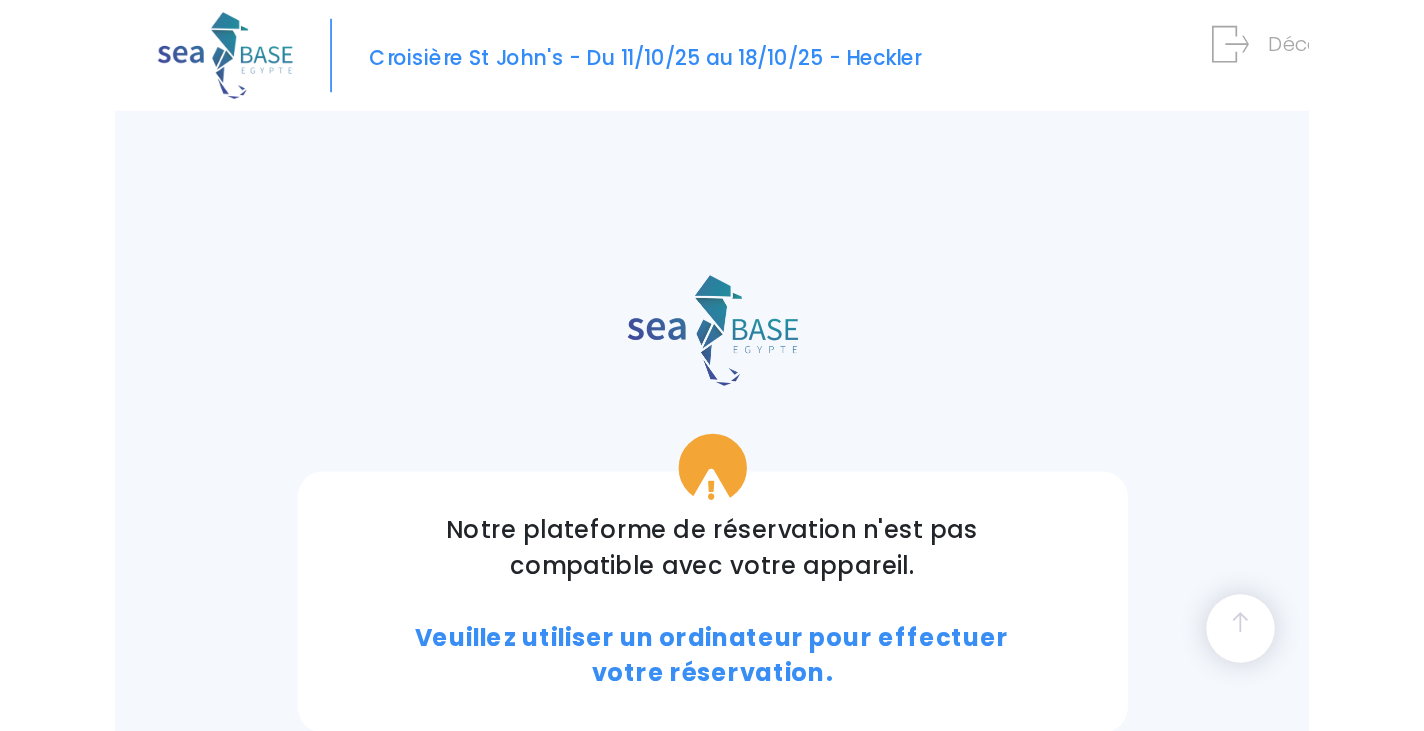 scroll, scrollTop: 318, scrollLeft: 0, axis: vertical 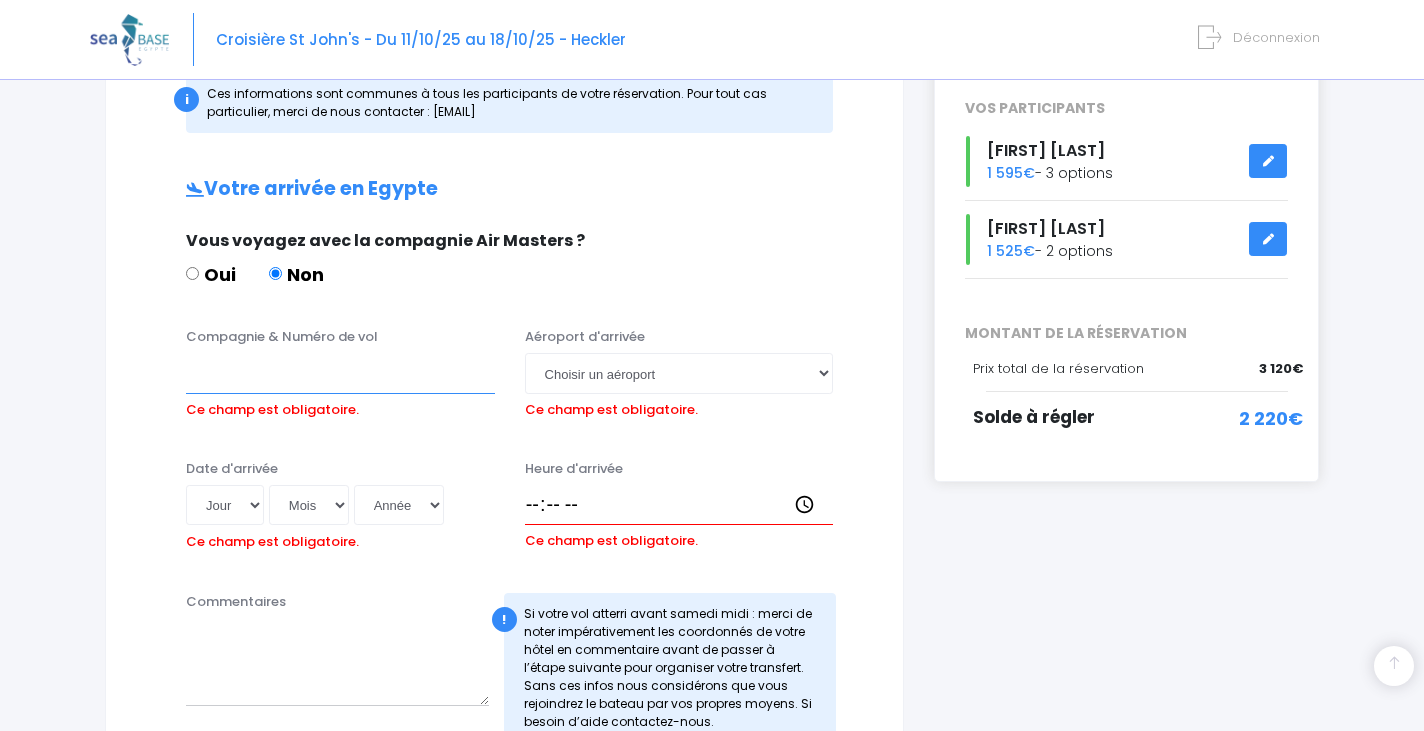 click on "Compagnie & Numéro de vol" at bounding box center (340, 373) 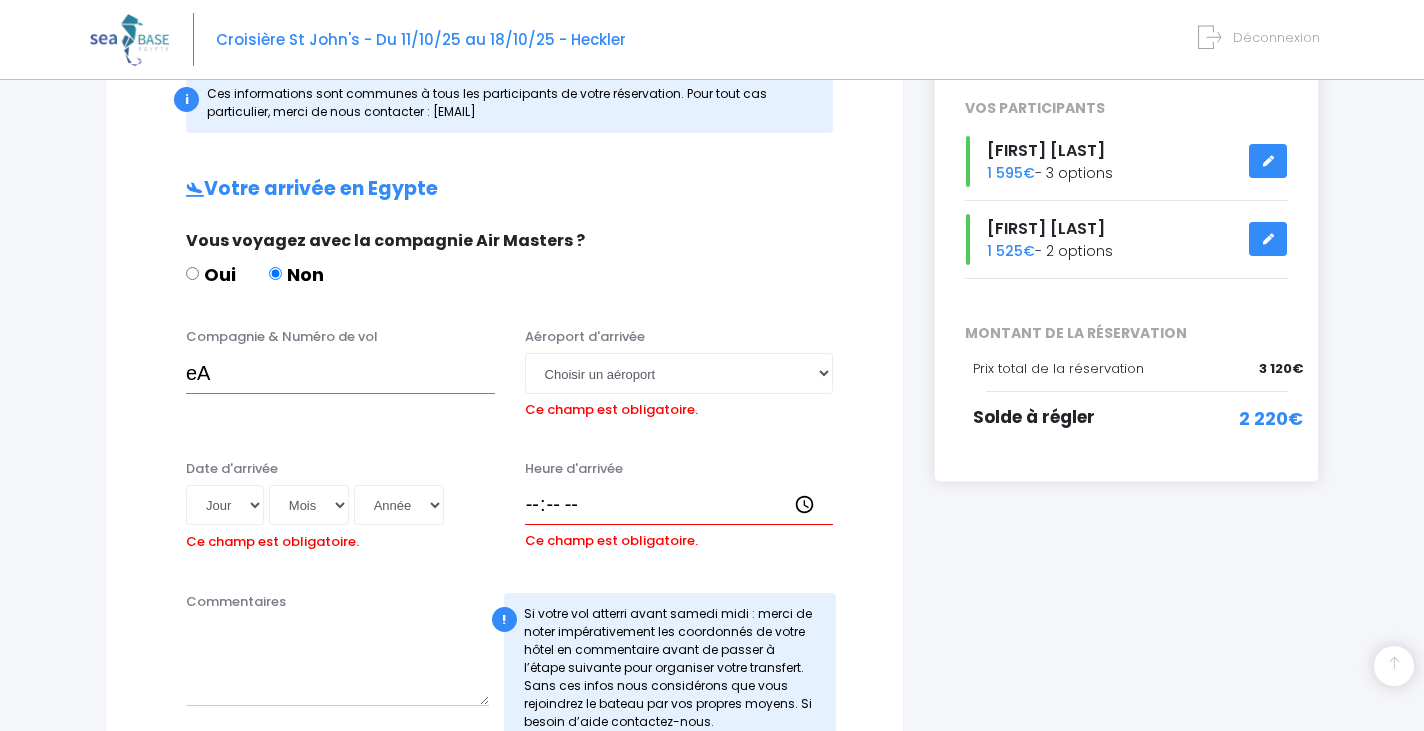 type on "e" 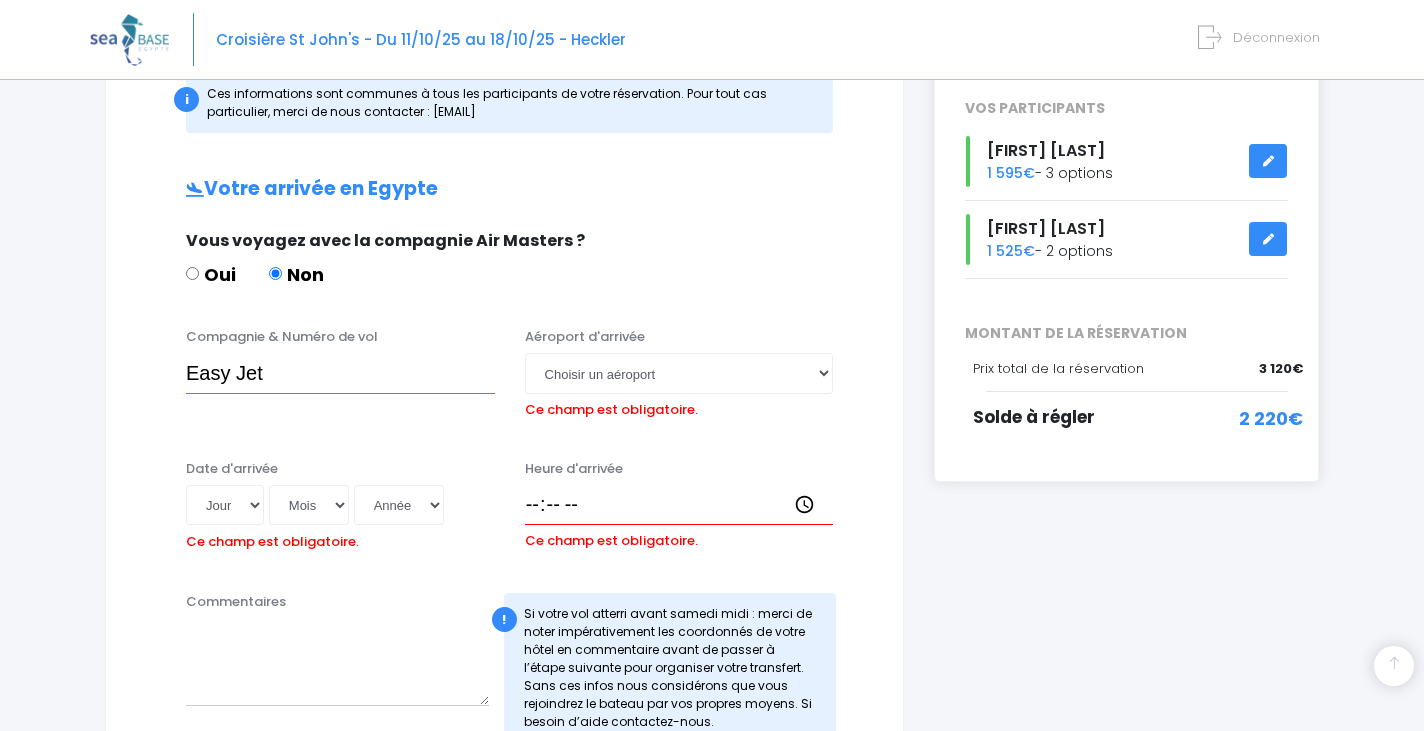 paste on "EJU4657" 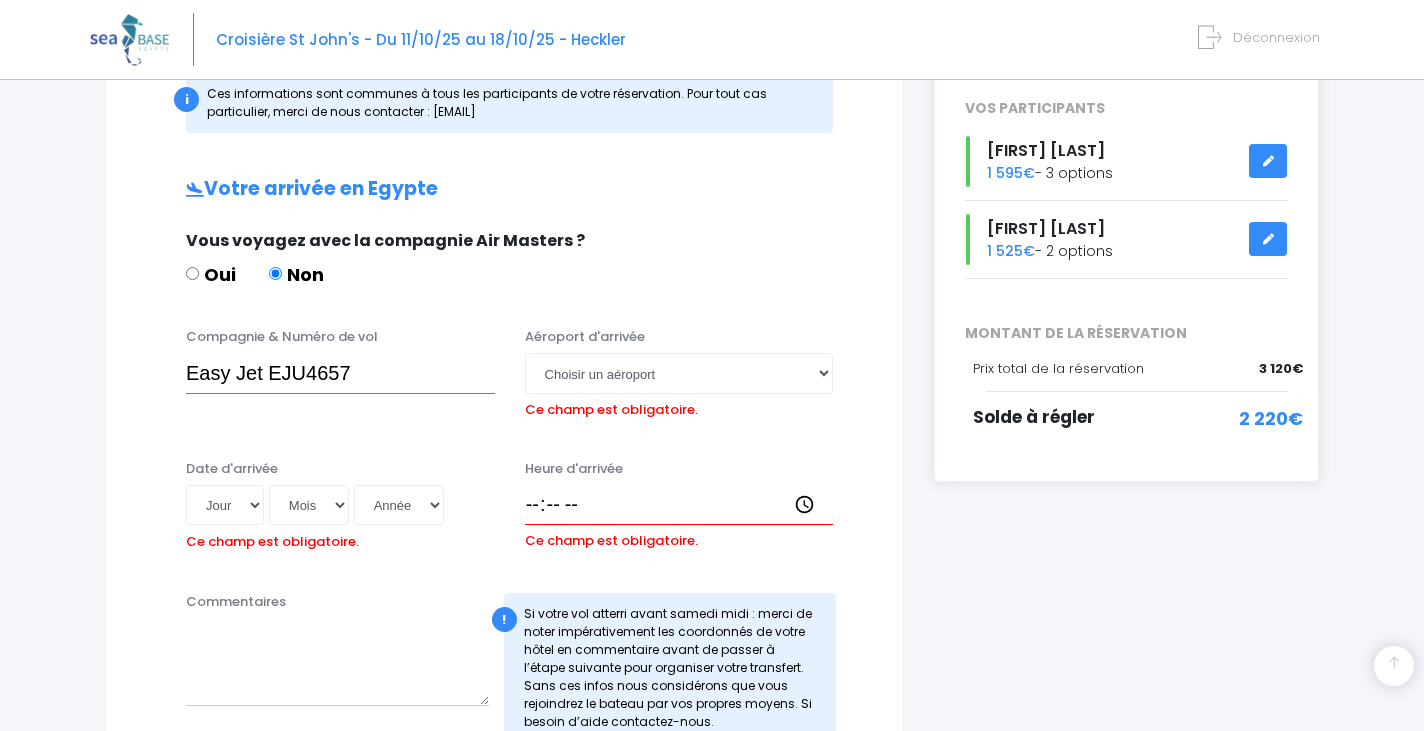 click on "Easy Jet EJU4657" at bounding box center [340, 373] 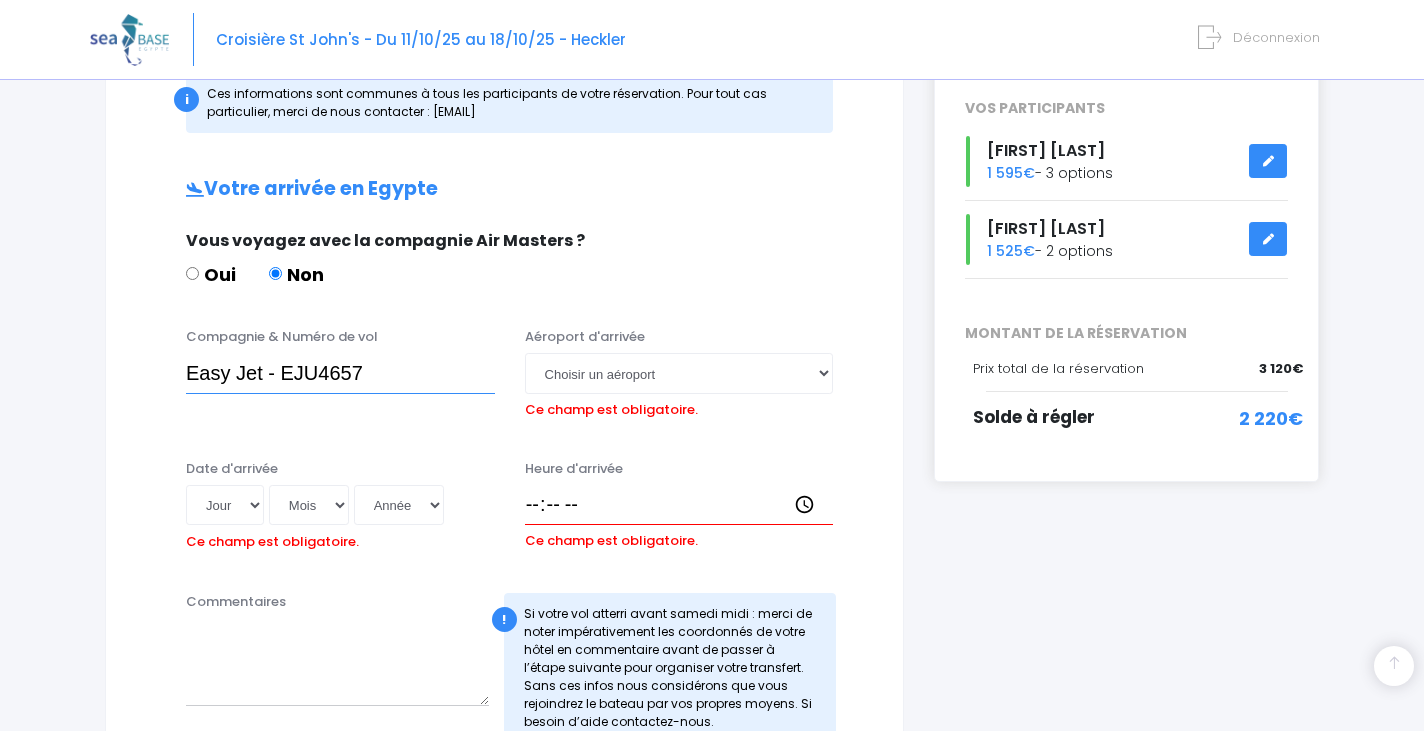 type on "Easy Jet - EJU4657" 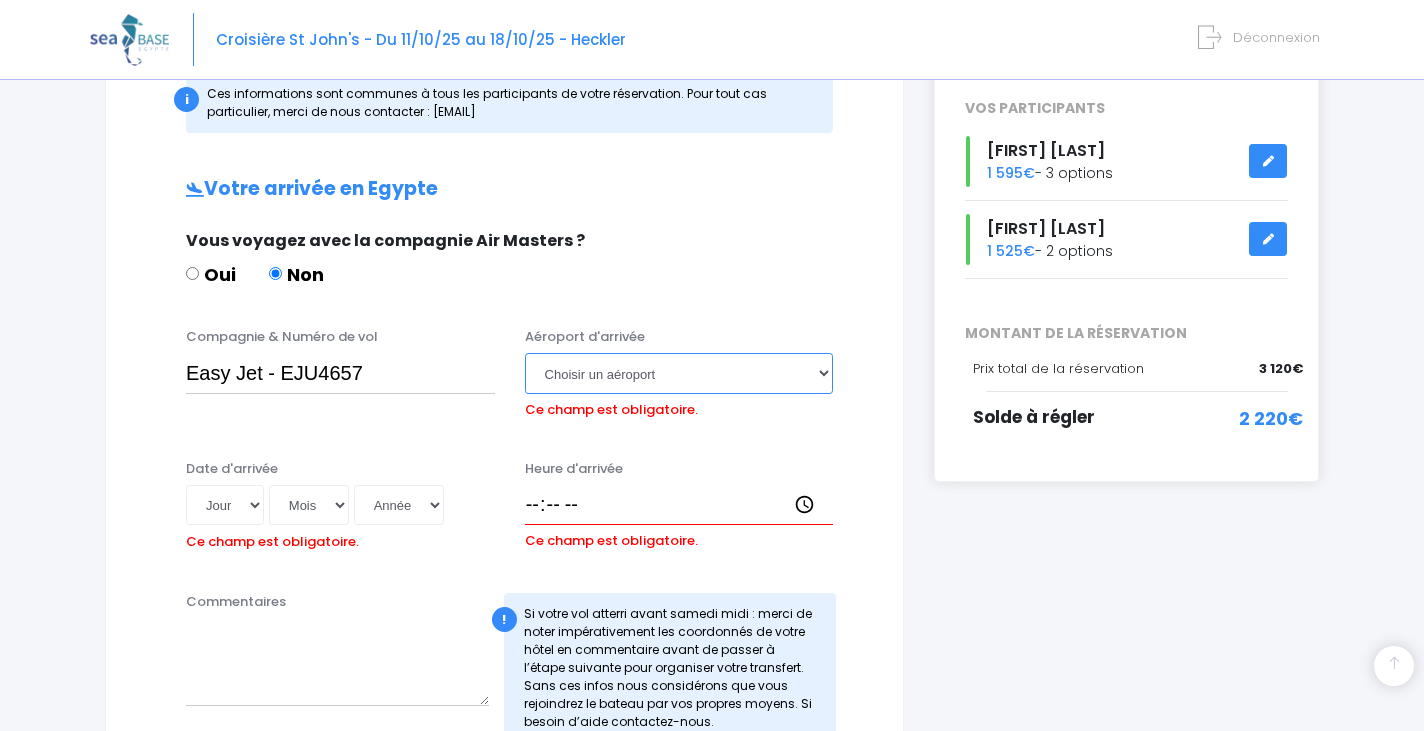 click on "Choisir un aéroport
Hurghada
Marsa Alam" at bounding box center (679, 373) 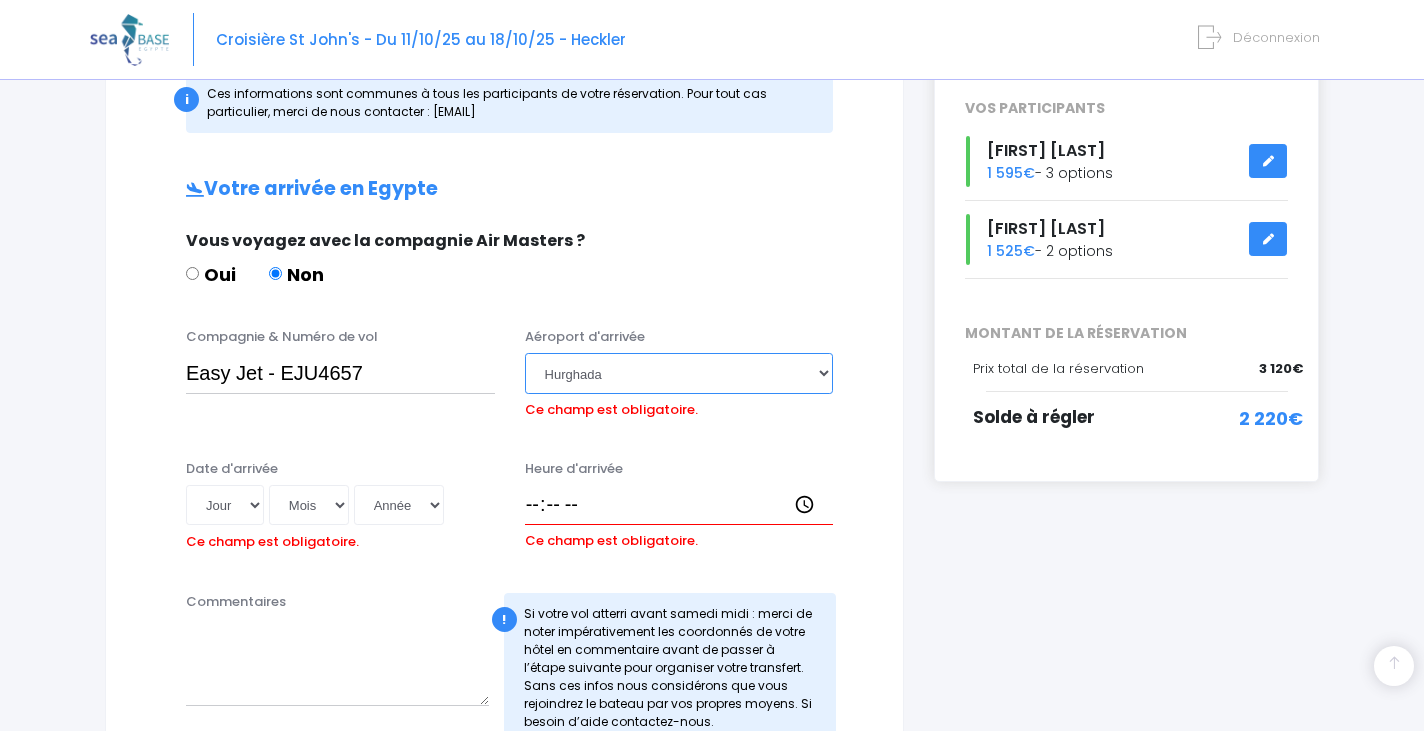 click on "Choisir un aéroport
Hurghada
Marsa Alam" at bounding box center (679, 373) 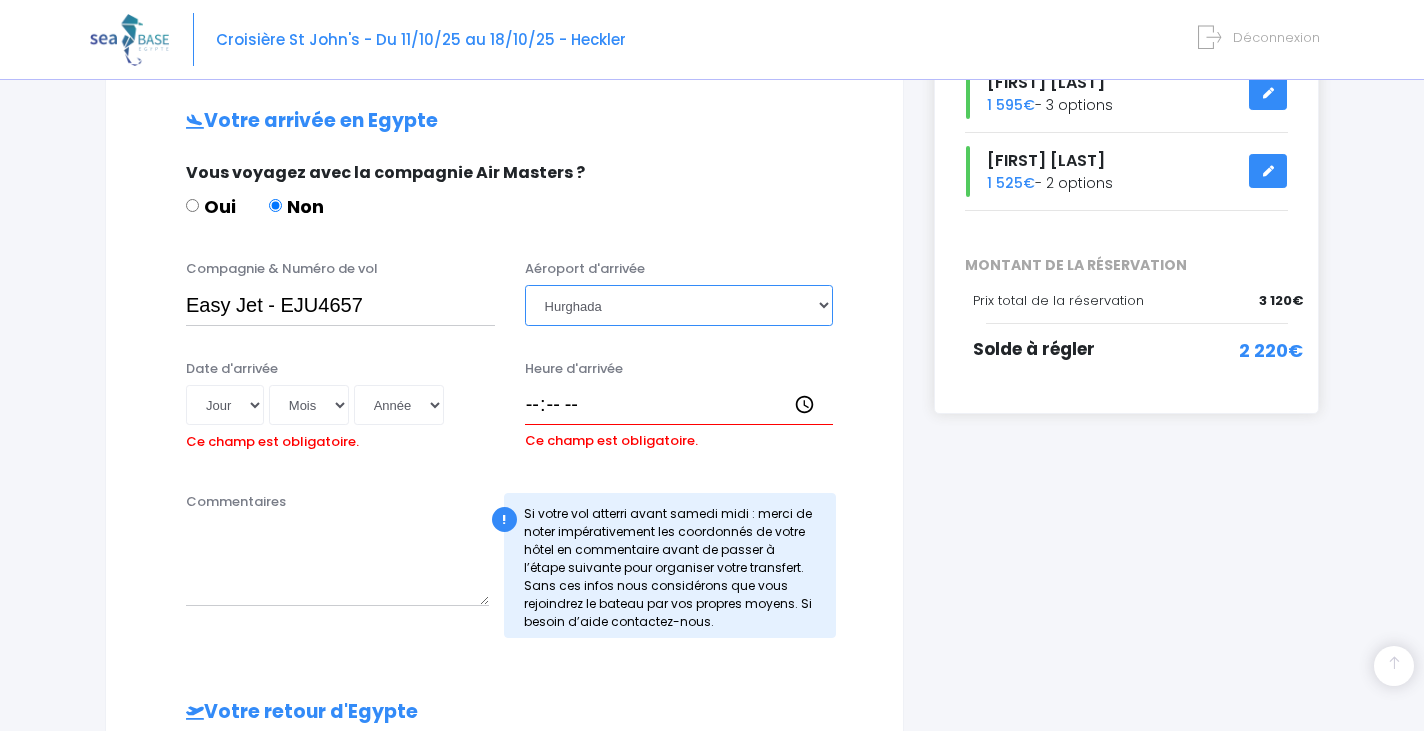 scroll, scrollTop: 392, scrollLeft: 0, axis: vertical 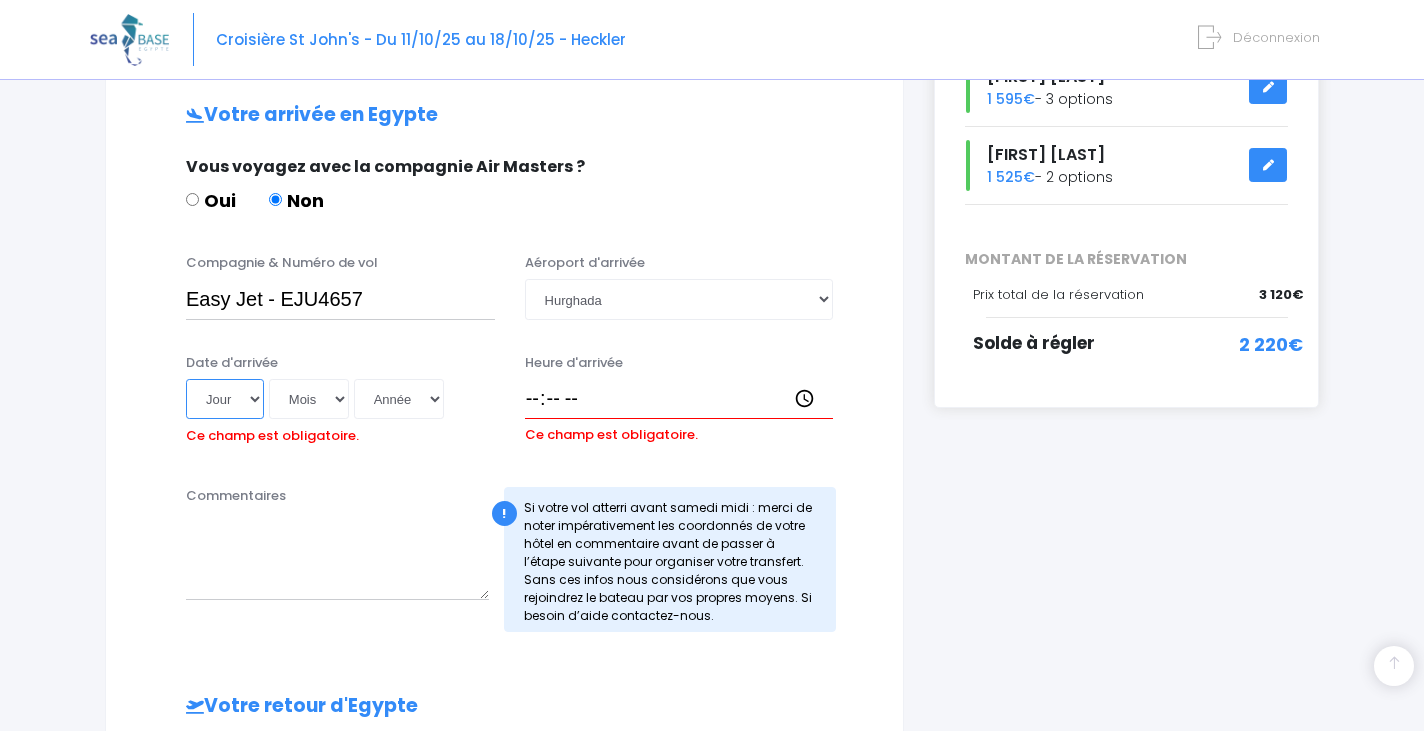 click on "Jour 01 02 03 04 05 06 07 08 09 10 11 12 13 14 15 16 17 18 19 20 21 22 23 24 25 26 27 28 29 30 31" at bounding box center [225, 399] 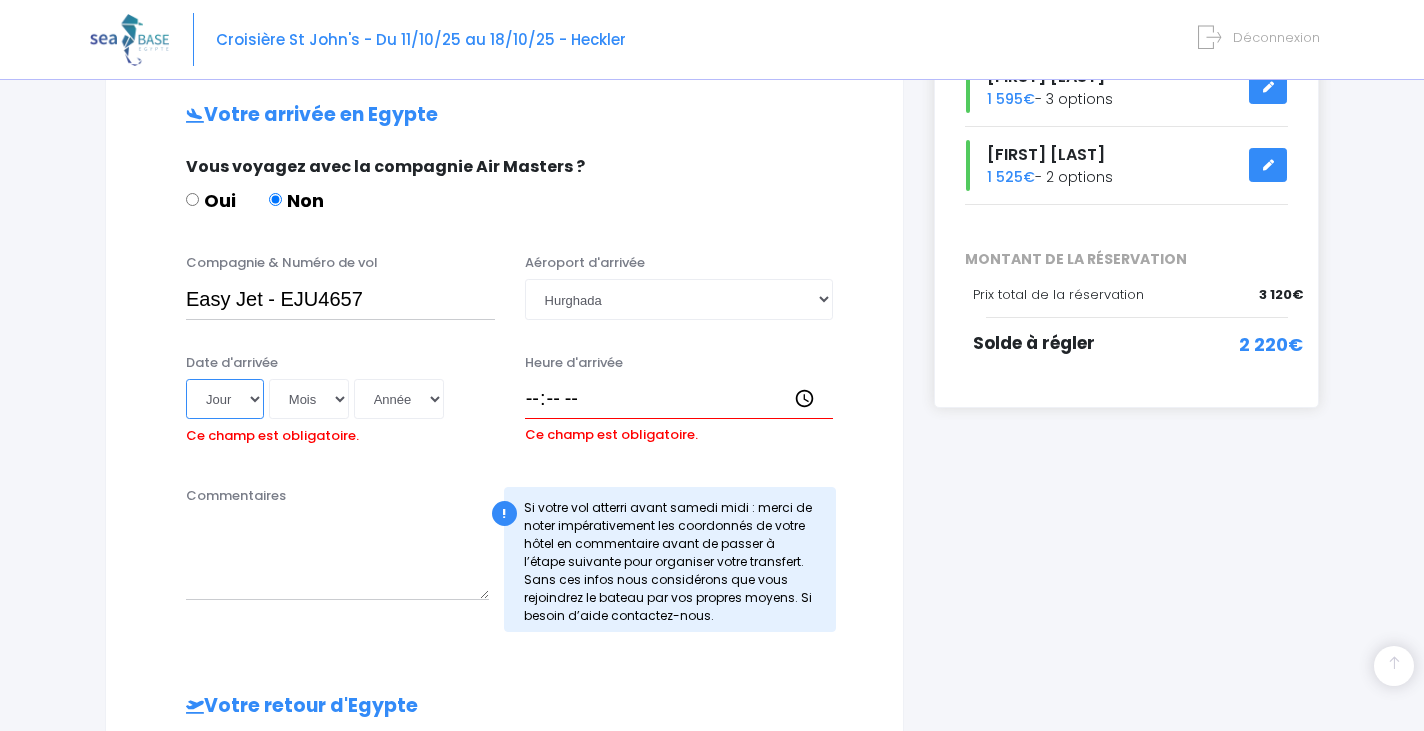 select on "11" 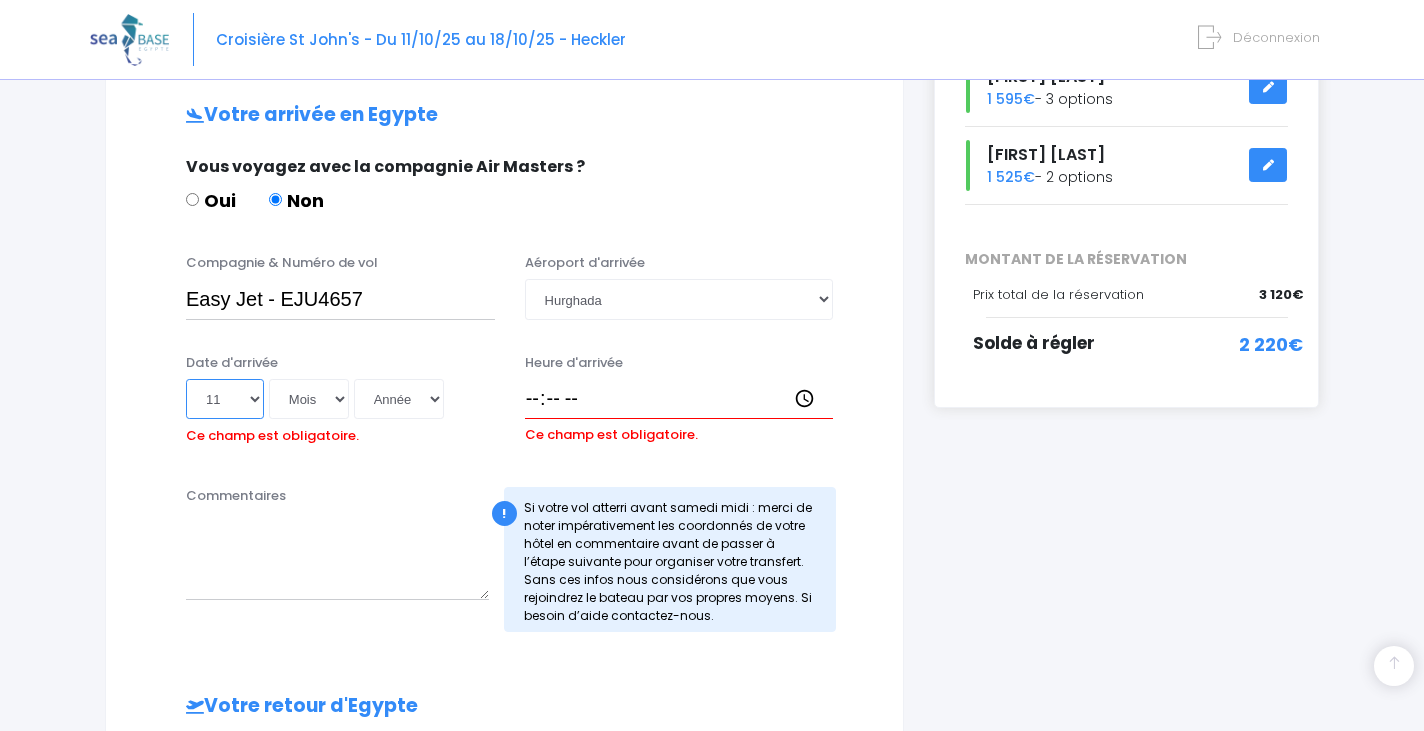 click on "Jour 01 02 03 04 05 06 07 08 09 10 11 12 13 14 15 16 17 18 19 20 21 22 23 24 25 26 27 28 29 30 31" at bounding box center [225, 399] 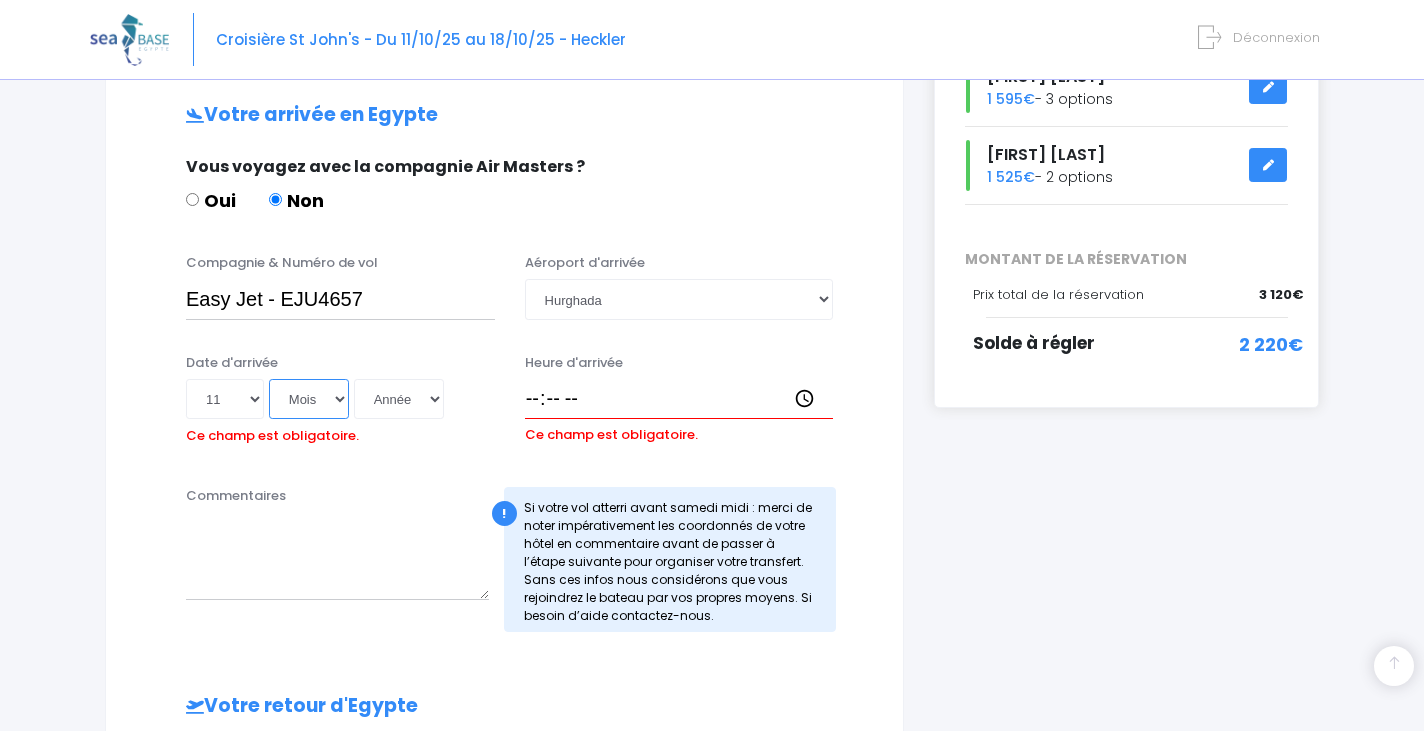 click on "Mois 01 02 03 04 05 06 07 08 09 10 11 12" at bounding box center (309, 399) 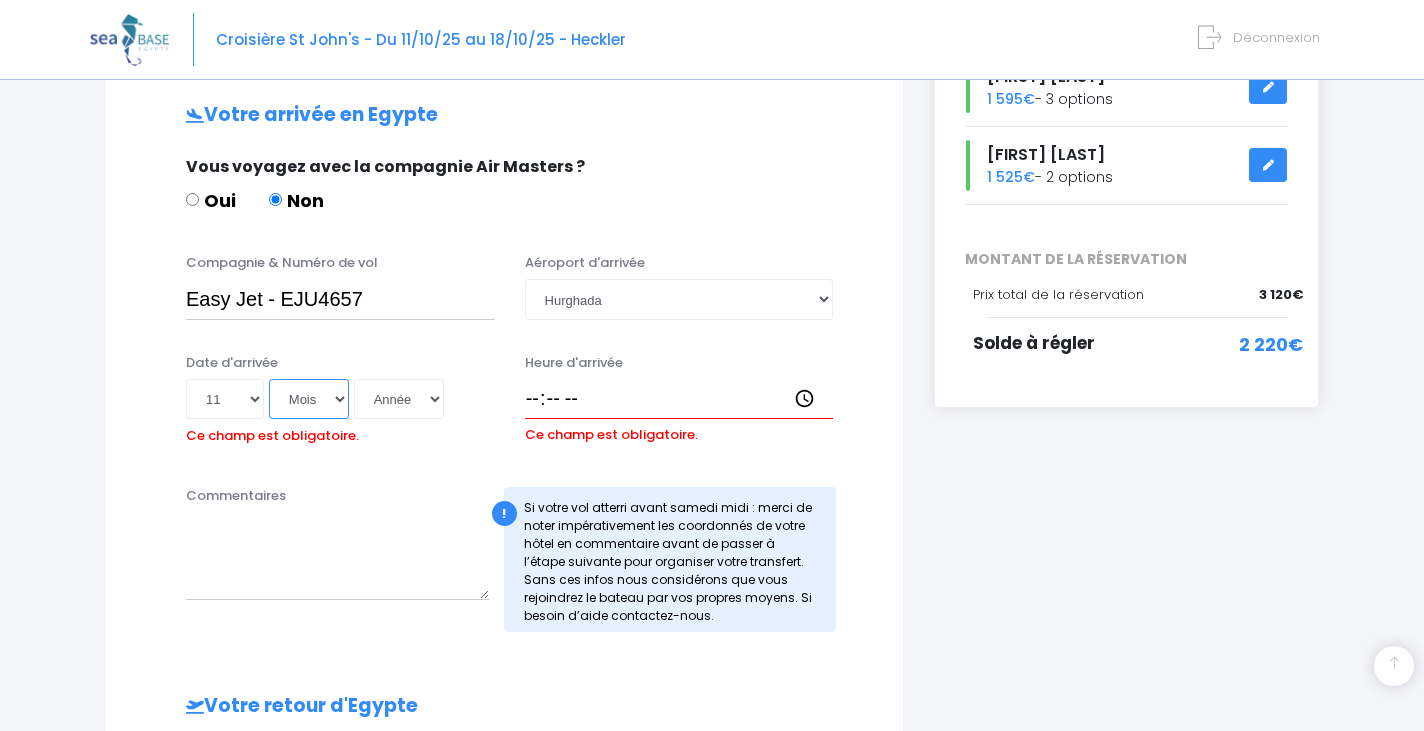 select on "10" 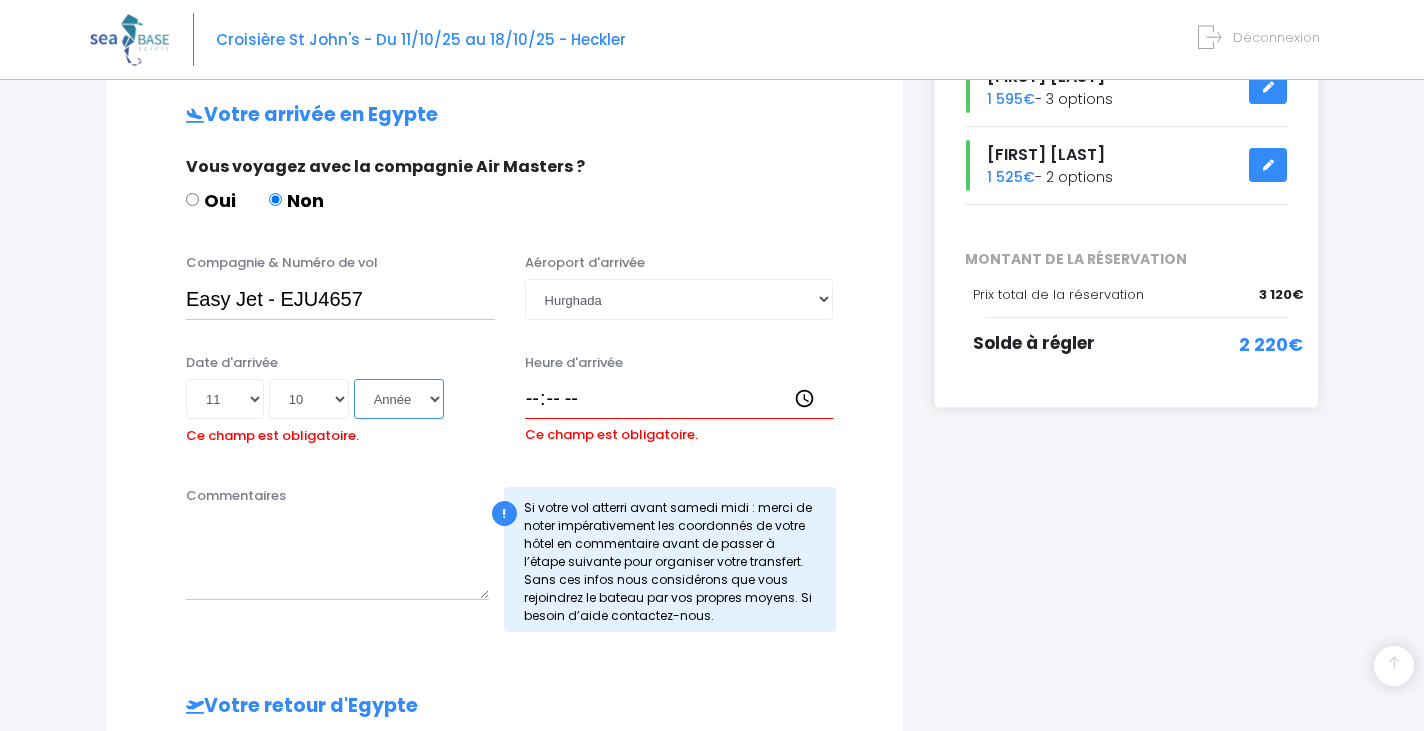 click on "Année 2045 2044 2043 2042 2041 2040 2039 2038 2037 2036 2035 2034 2033 2032 2031 2030 2029 2028 2027 2026 2025 2024 2023 2022 2021 2020 2019 2018 2017 2016 2015 2014 2013 2012 2011 2010 2009 2008 2007 2006 2005 2004 2003 2002 2001 2000 1999 1998 1997 1996 1995 1994 1993 1992 1991 1990 1989 1988 1987 1986 1985 1984 1983 1982 1981 1980 1979 1978 1977 1976 1975 1974 1973 1972 1971 1970 1969 1968 1967 1966 1965 1964 1963 1962 1961 1960 1959 1958 1957 1956 1955 1954 1953 1952 1951 1950 1949 1948 1947 1946 1945 1944 1943 1942 1941 1940 1939 1938 1937 1936 1935 1934 1933 1932 1931 1930 1929 1928 1927 1926 1925 1924 1923 1922 1921 1920 1919 1918 1917 1916 1915 1914 1913 1912 1911 1910 1909 1908 1907 1906 1905 1904 1903 1902 1901 1900" at bounding box center [399, 399] 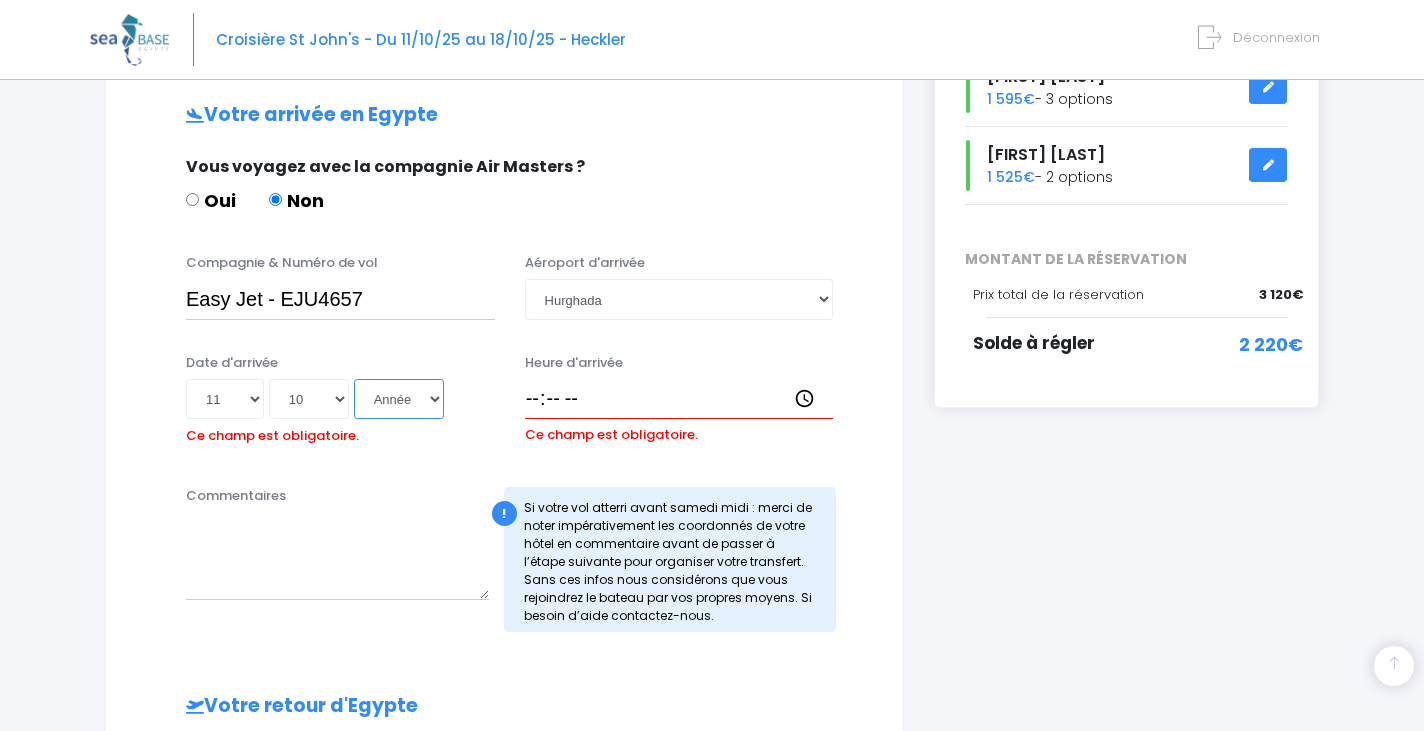 select on "2025" 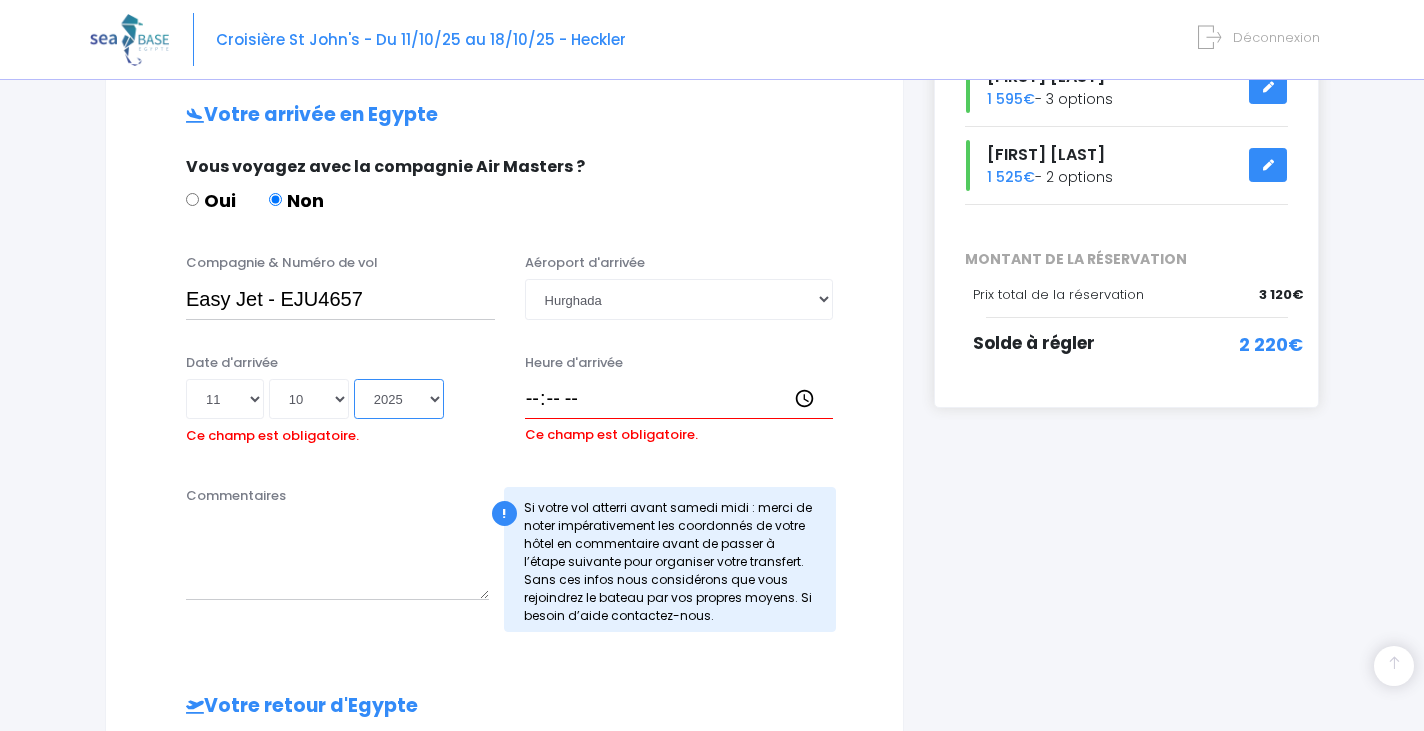 click on "Année 2045 2044 2043 2042 2041 2040 2039 2038 2037 2036 2035 2034 2033 2032 2031 2030 2029 2028 2027 2026 2025 2024 2023 2022 2021 2020 2019 2018 2017 2016 2015 2014 2013 2012 2011 2010 2009 2008 2007 2006 2005 2004 2003 2002 2001 2000 1999 1998 1997 1996 1995 1994 1993 1992 1991 1990 1989 1988 1987 1986 1985 1984 1983 1982 1981 1980 1979 1978 1977 1976 1975 1974 1973 1972 1971 1970 1969 1968 1967 1966 1965 1964 1963 1962 1961 1960 1959 1958 1957 1956 1955 1954 1953 1952 1951 1950 1949 1948 1947 1946 1945 1944 1943 1942 1941 1940 1939 1938 1937 1936 1935 1934 1933 1932 1931 1930 1929 1928 1927 1926 1925 1924 1923 1922 1921 1920 1919 1918 1917 1916 1915 1914 1913 1912 1911 1910 1909 1908 1907 1906 1905 1904 1903 1902 1901 1900" at bounding box center [399, 399] 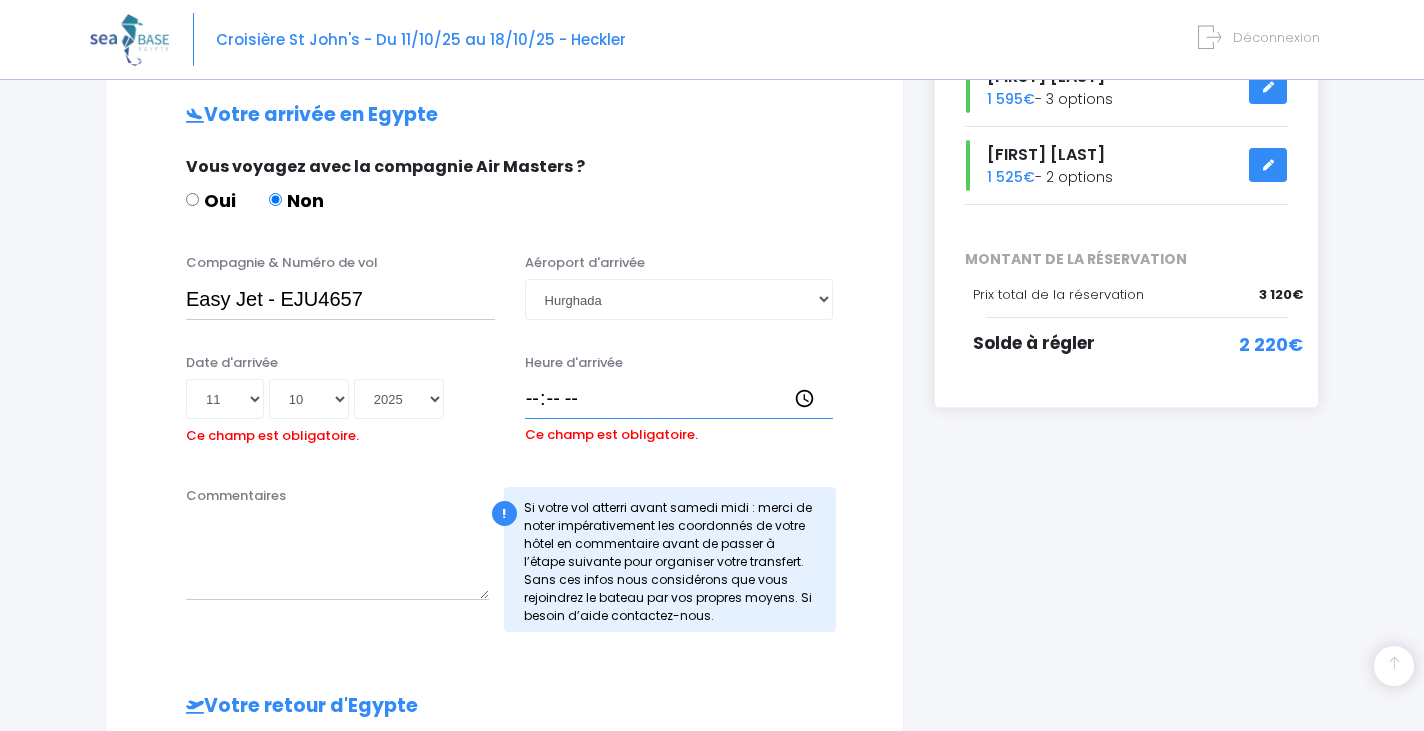 click on "Heure d'arrivée" at bounding box center [679, 399] 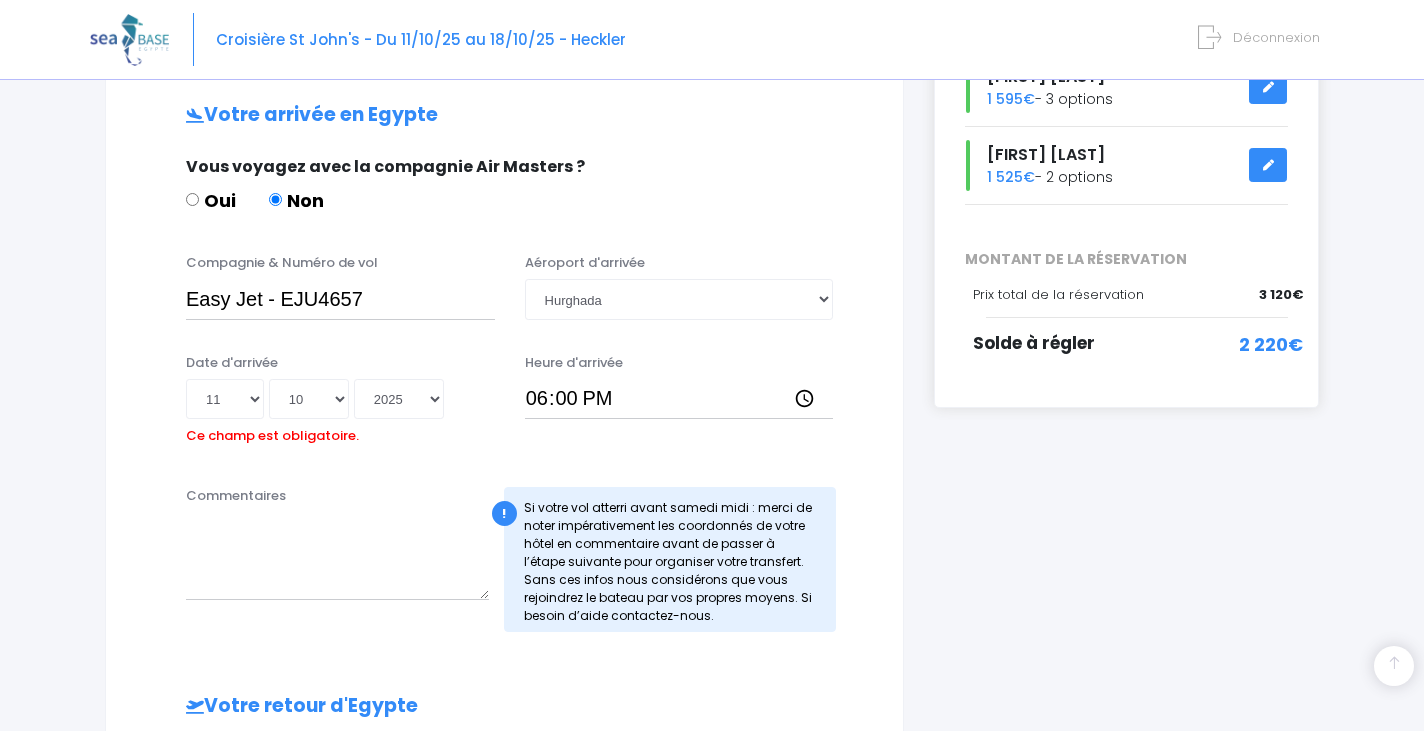 click on "Date d'arrivée
Jour 01 02 03 04 05 06 07 08 09 10 11 12 13 14 15 16 17 18 19 20 21 22 23 24 25 26 27 28 29 30 31 Mois 01 02 03 04 05 06 07 08 09 10 11 12 Année 2045 2044 2043 2042 2041 2040 2039 2038 2037 2036 2035 2034 2033 2032 2031 2030 2029 2028 2027 2026 2025 2024 2023 2022 2021 2020 2019 2018 2017 2016 2015 2014 2013 2012 2011 2010 2009 2008 2007 2006 2005 2004 2003 2002 2001 2000 1999 1998 1997 1996 1995 1994 1993 1992 1991 1990 1989 1988 1987 1986 1985 1984 1983 1982 1981 1980 1979 1978 1977 1976 1975 1974 1973 1972 1971 1970 1969 1968 1967 1966 1965 1964 1963 1962 1961 1960 1959 1958 1957 1956 1955 1954 1953 1952 1951 1950 1949 1948 1947 1946 1945 1944 1943 1942 1941 1940 1939 1938 1937 1936 1935 1934 1933 1932 1931 1930 1929 1928 1927 1926 1925 1924 1923 1922 1921 1920 1919 1918 1917 1916 1915 1914 1913 1912 1911 1910 1909 1908 1907 1906 1905 1904 1903 1902 1901 1900 2025-10-11 Ce champ est obligatoire." at bounding box center [340, 402] 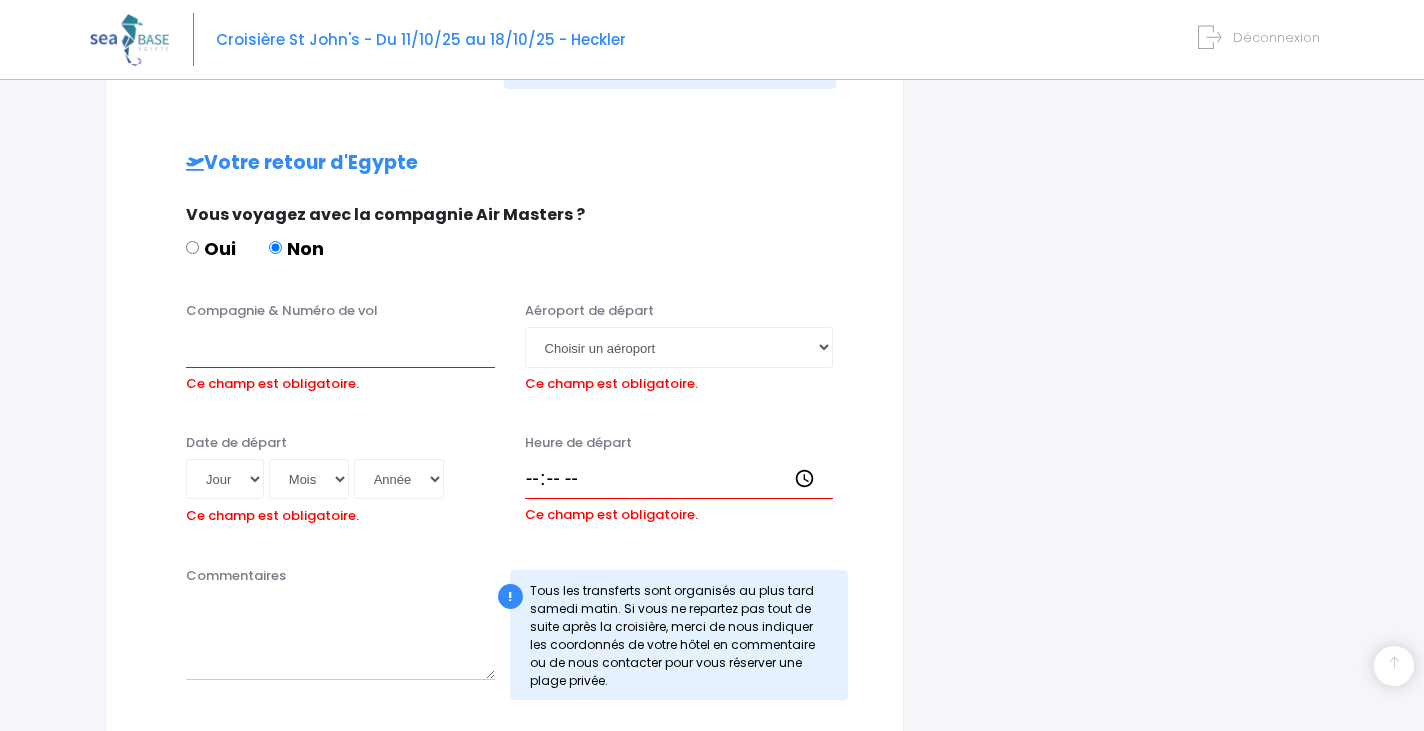 scroll, scrollTop: 938, scrollLeft: 0, axis: vertical 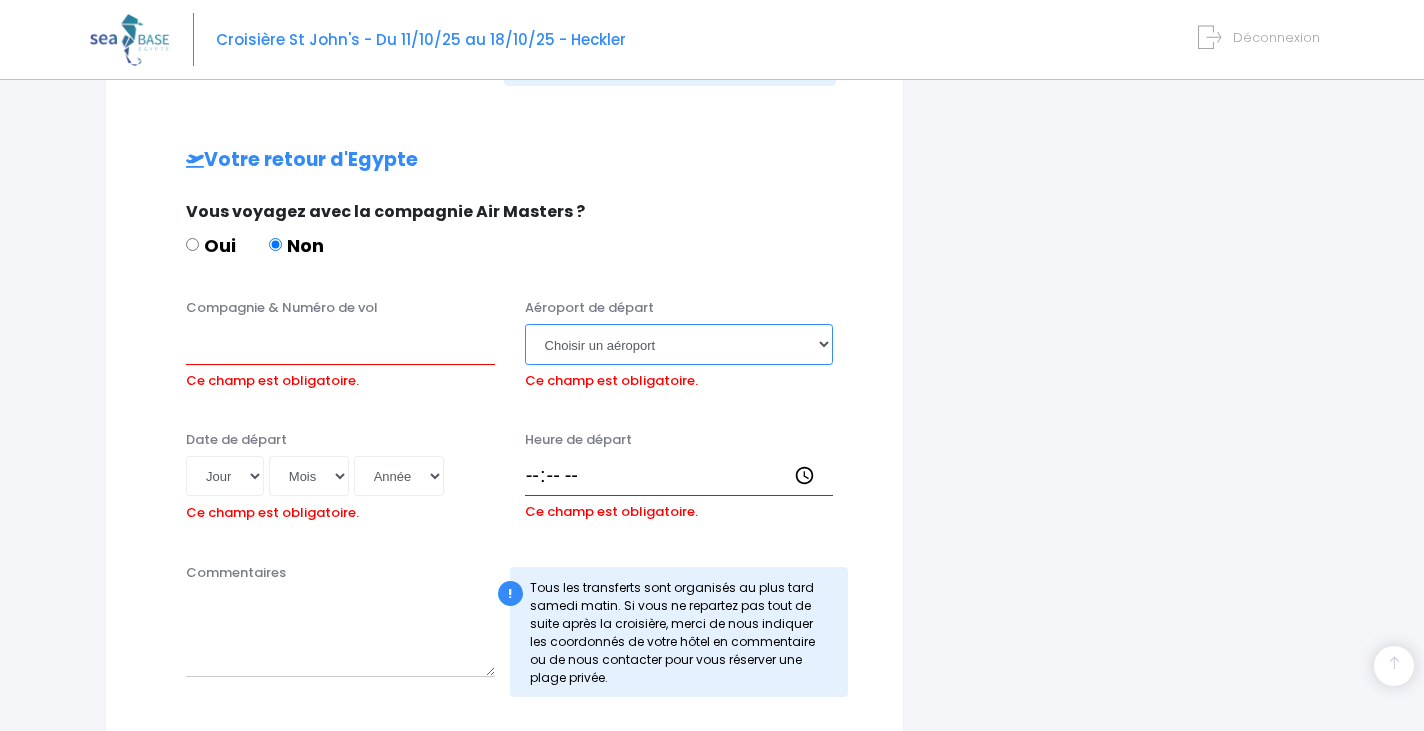 click on "Choisir un aéroport
Hurghada
Marsa Alam" at bounding box center (679, 344) 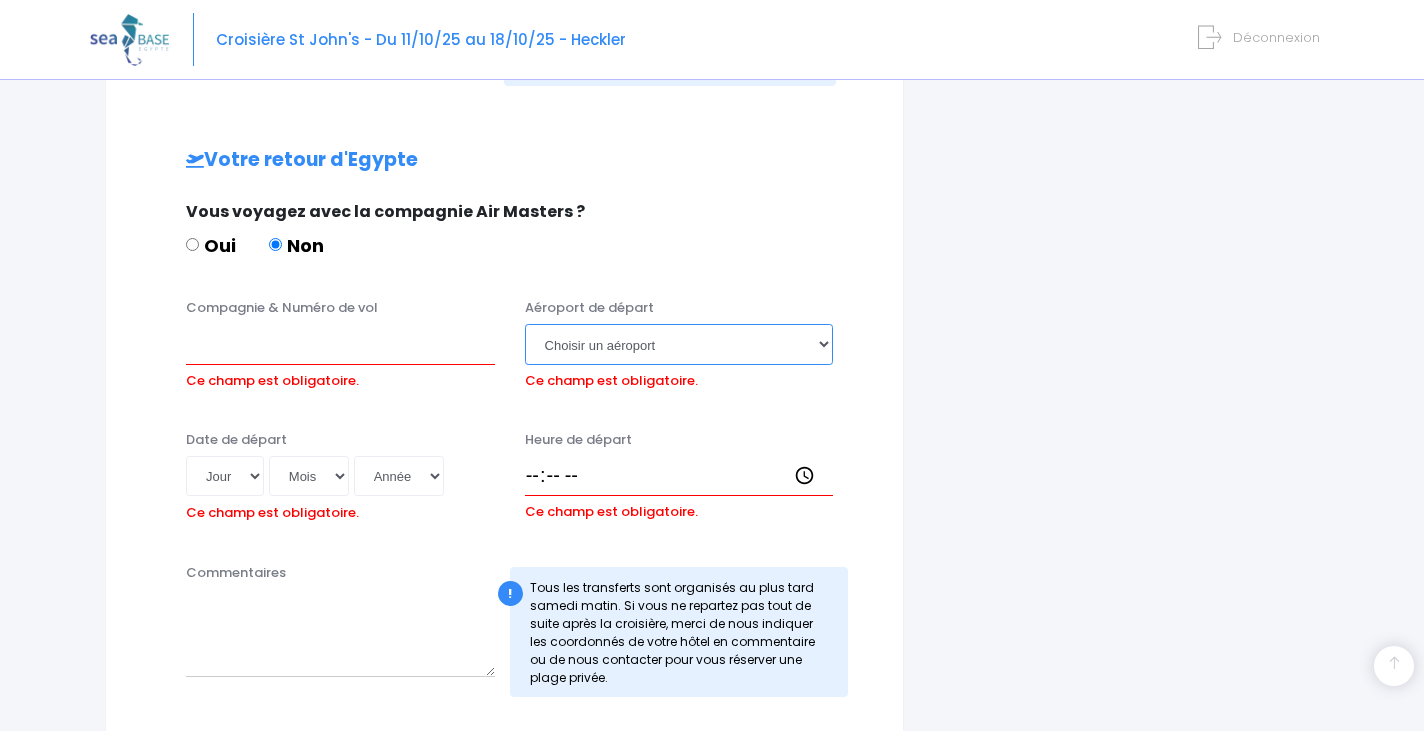 select on "Hurghada" 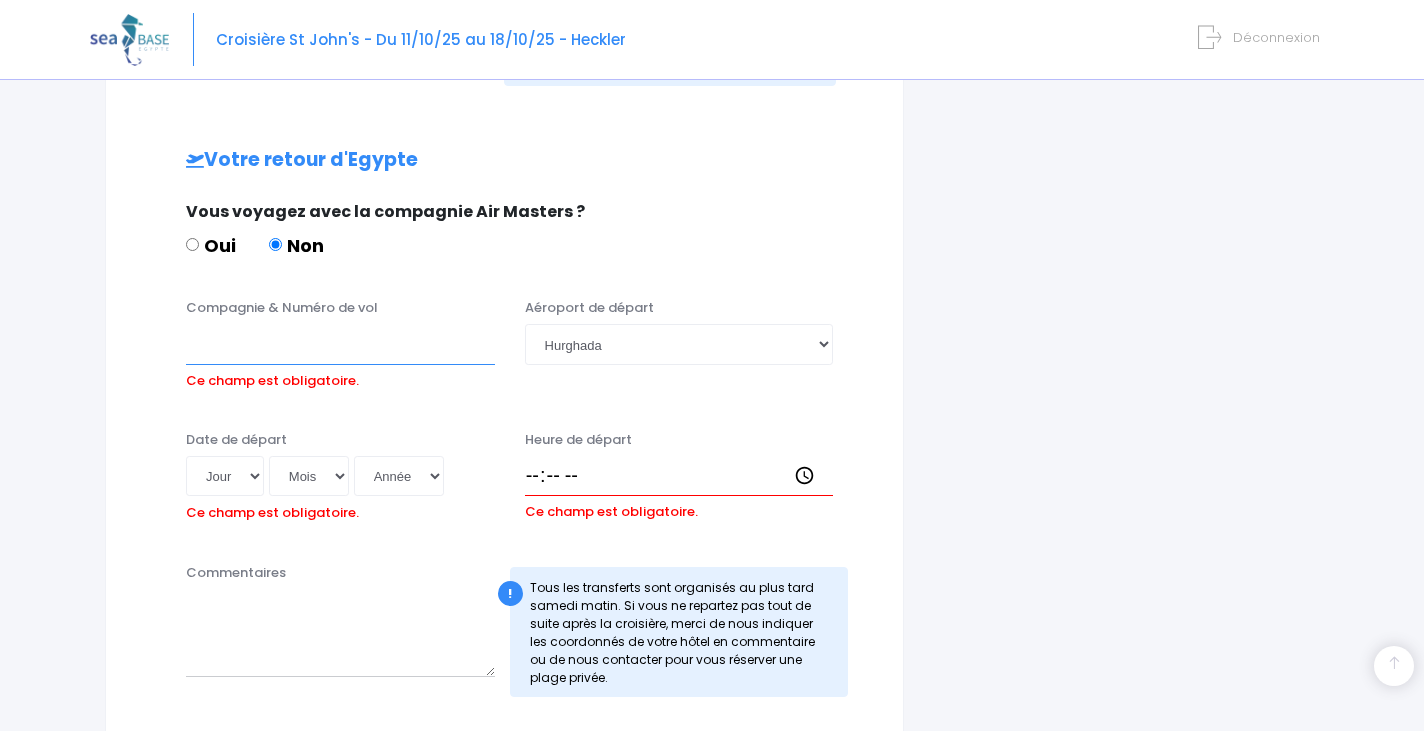 click on "Compagnie & Numéro de vol" at bounding box center (340, 344) 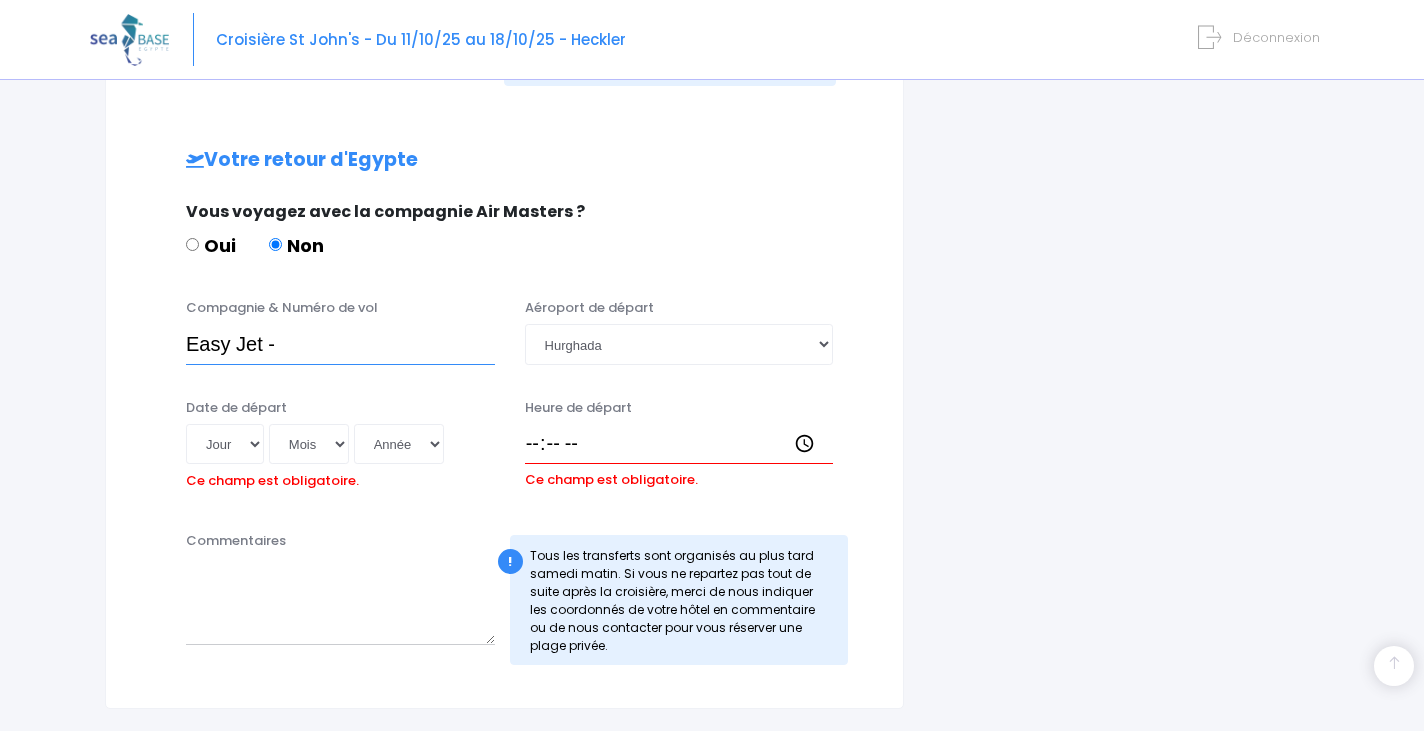 paste on "EJU4658" 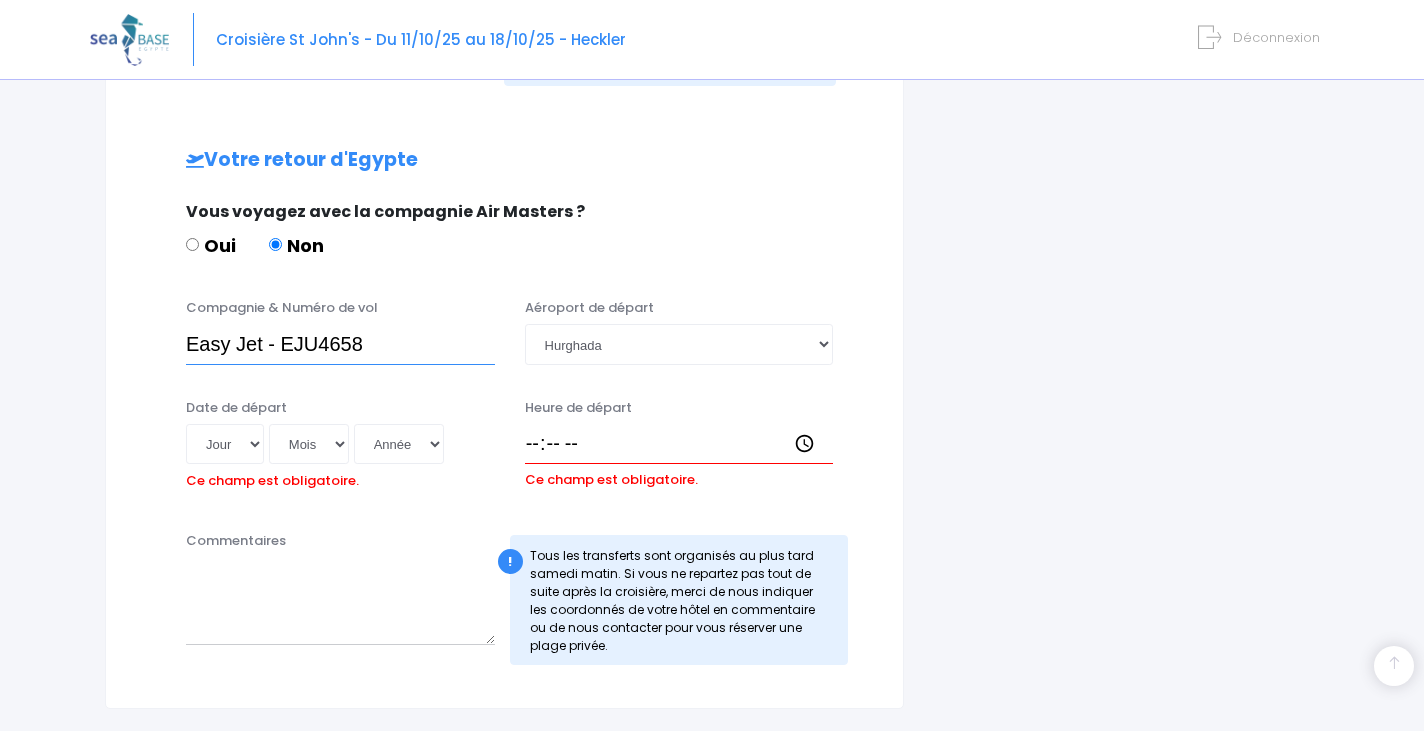type on "Easy Jet - EJU4658" 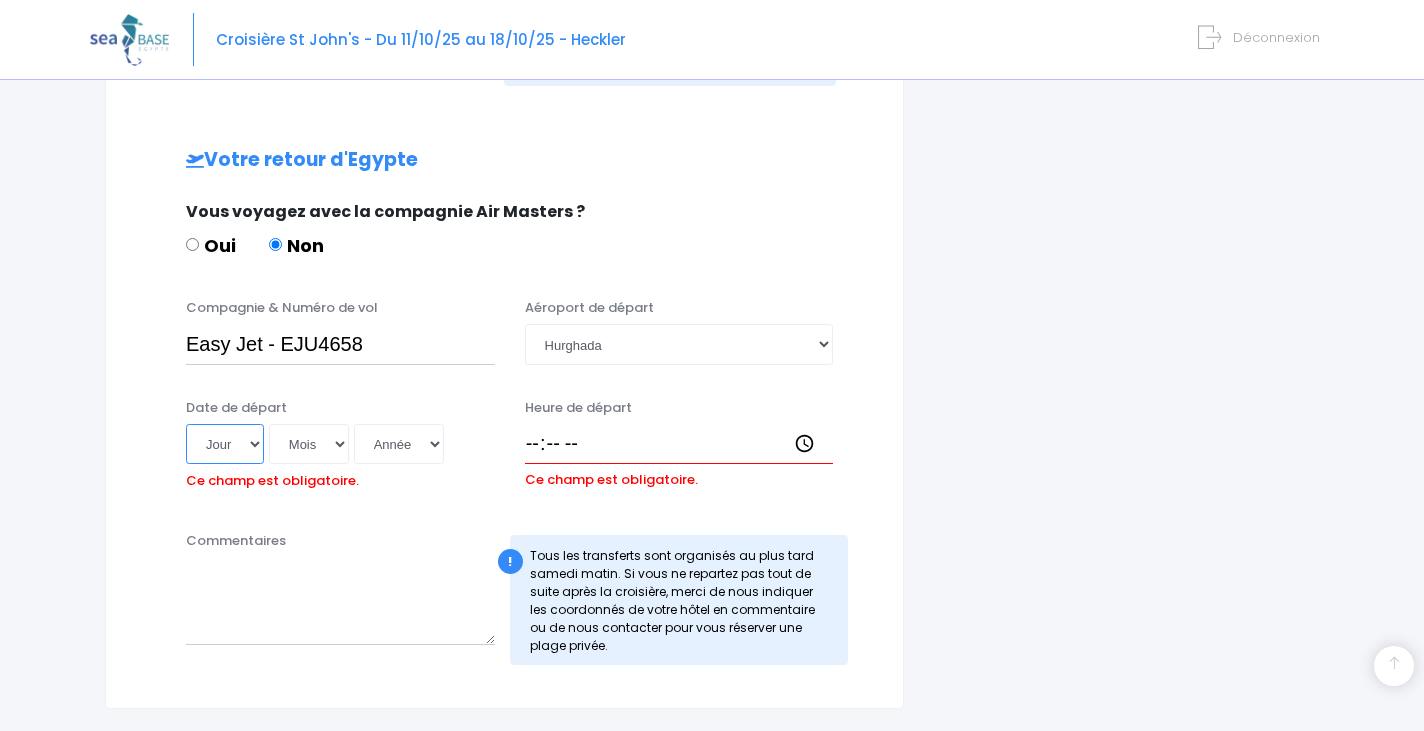 click on "Jour 01 02 03 04 05 06 07 08 09 10 11 12 13 14 15 16 17 18 19 20 21 22 23 24 25 26 27 28 29 30 31" at bounding box center (225, 444) 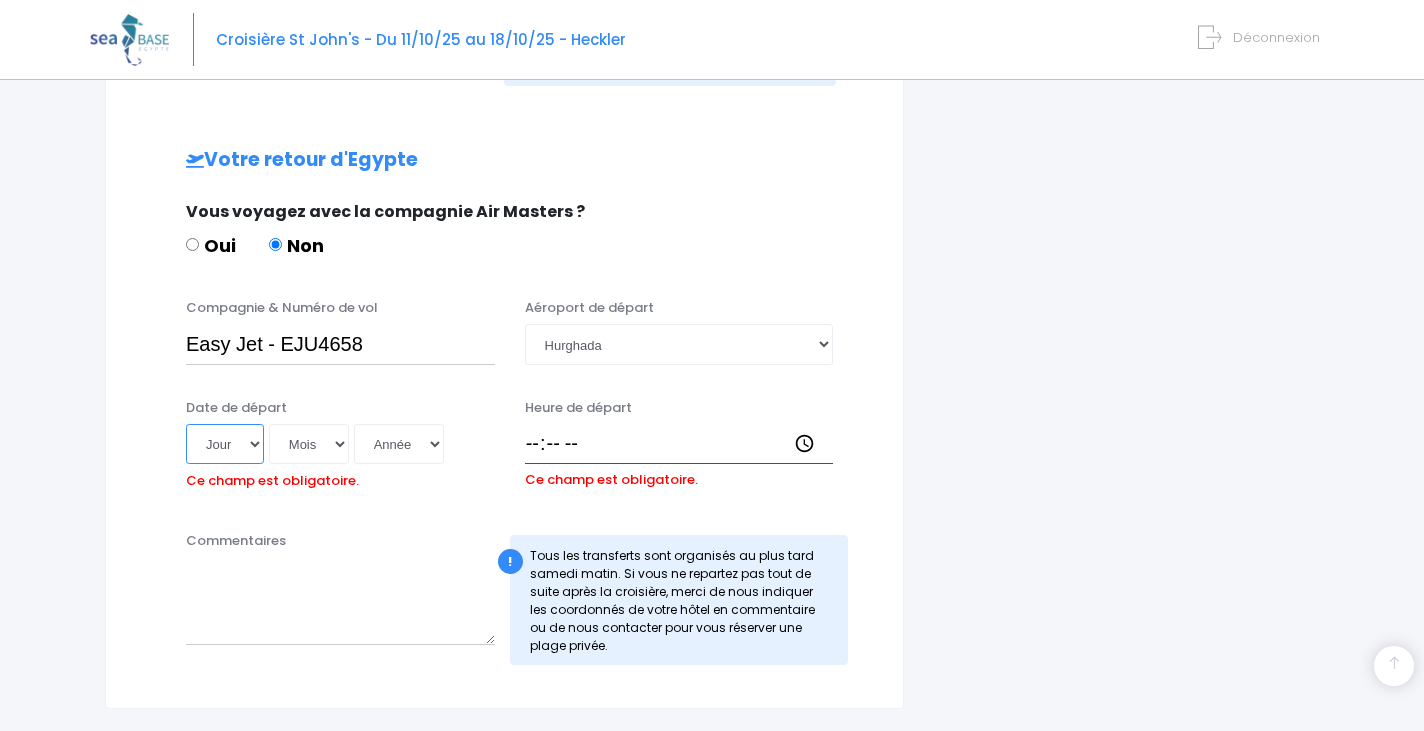 select on "18" 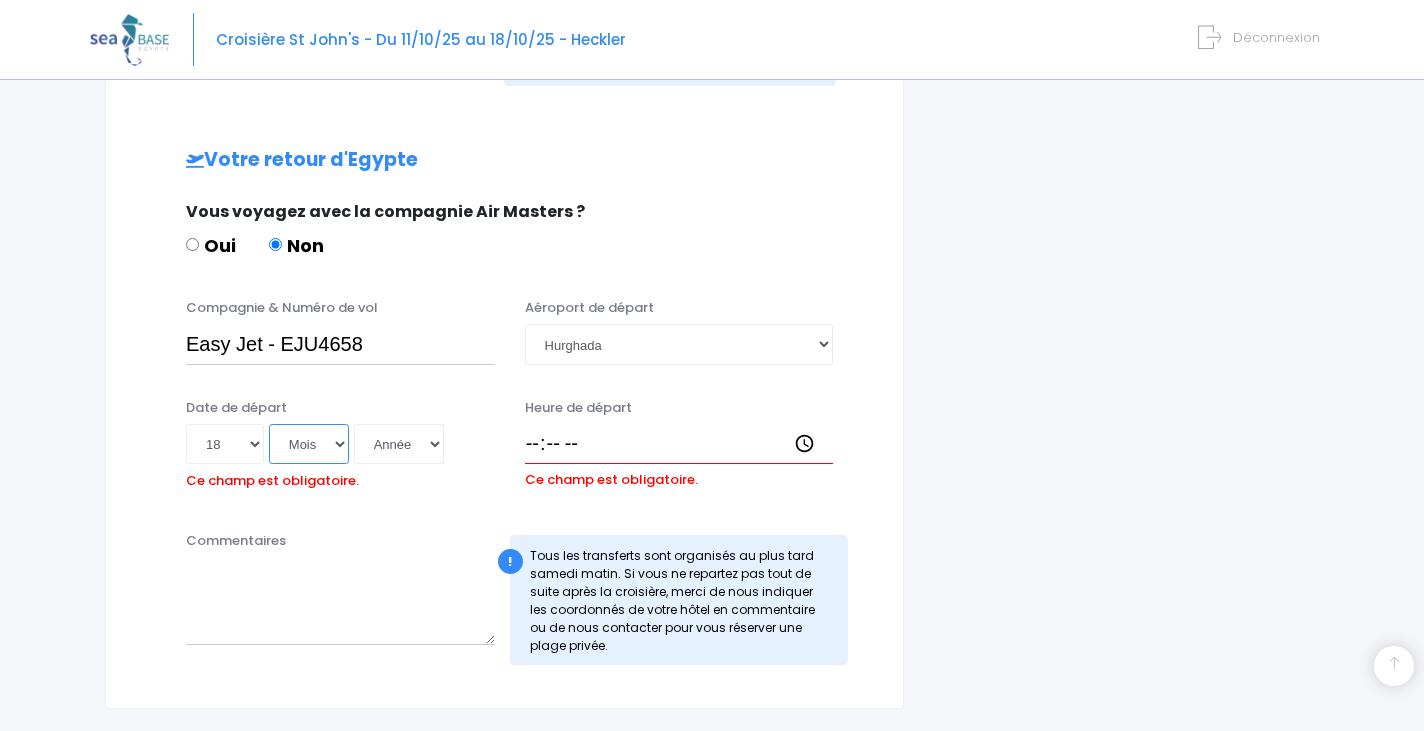 click on "Mois 01 02 03 04 05 06 07 08 09 10 11 12" at bounding box center [309, 444] 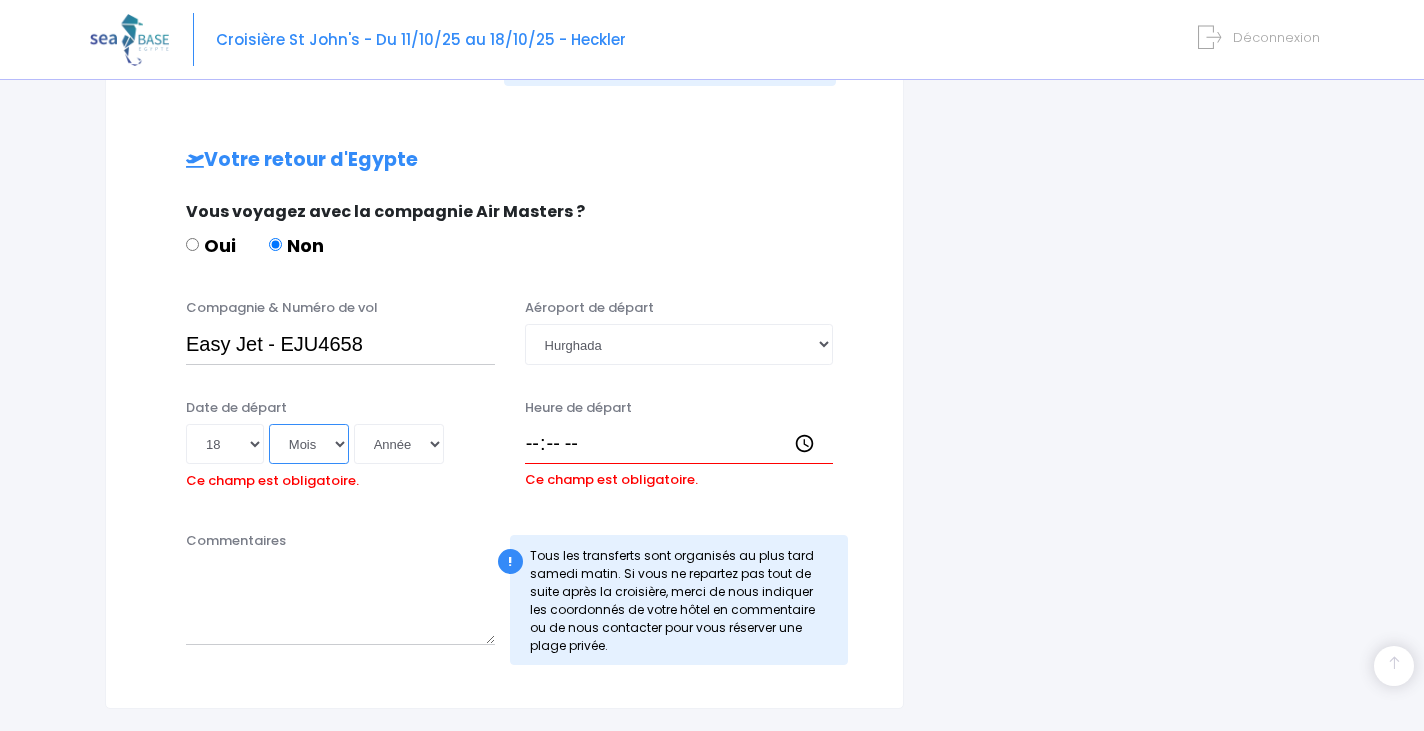 select on "10" 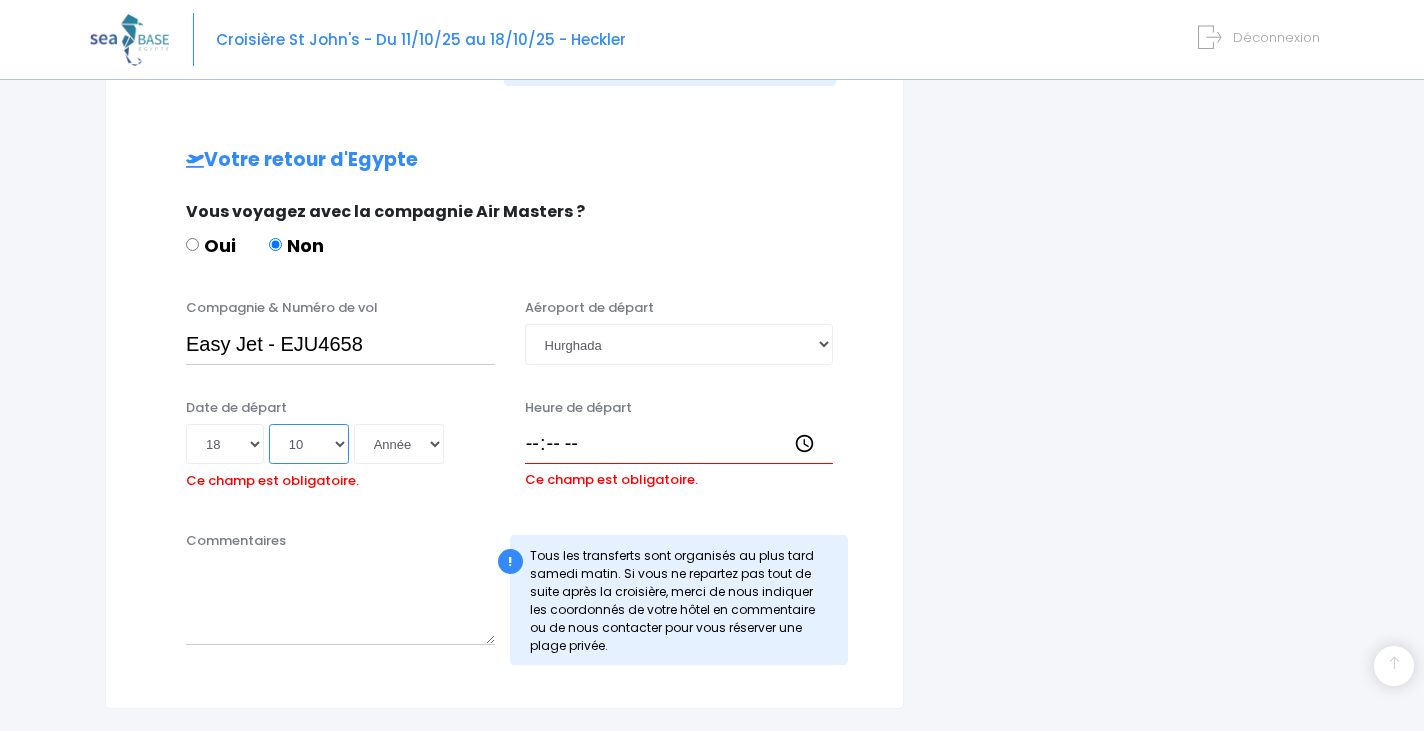 click on "Mois 01 02 03 04 05 06 07 08 09 10 11 12" at bounding box center (309, 444) 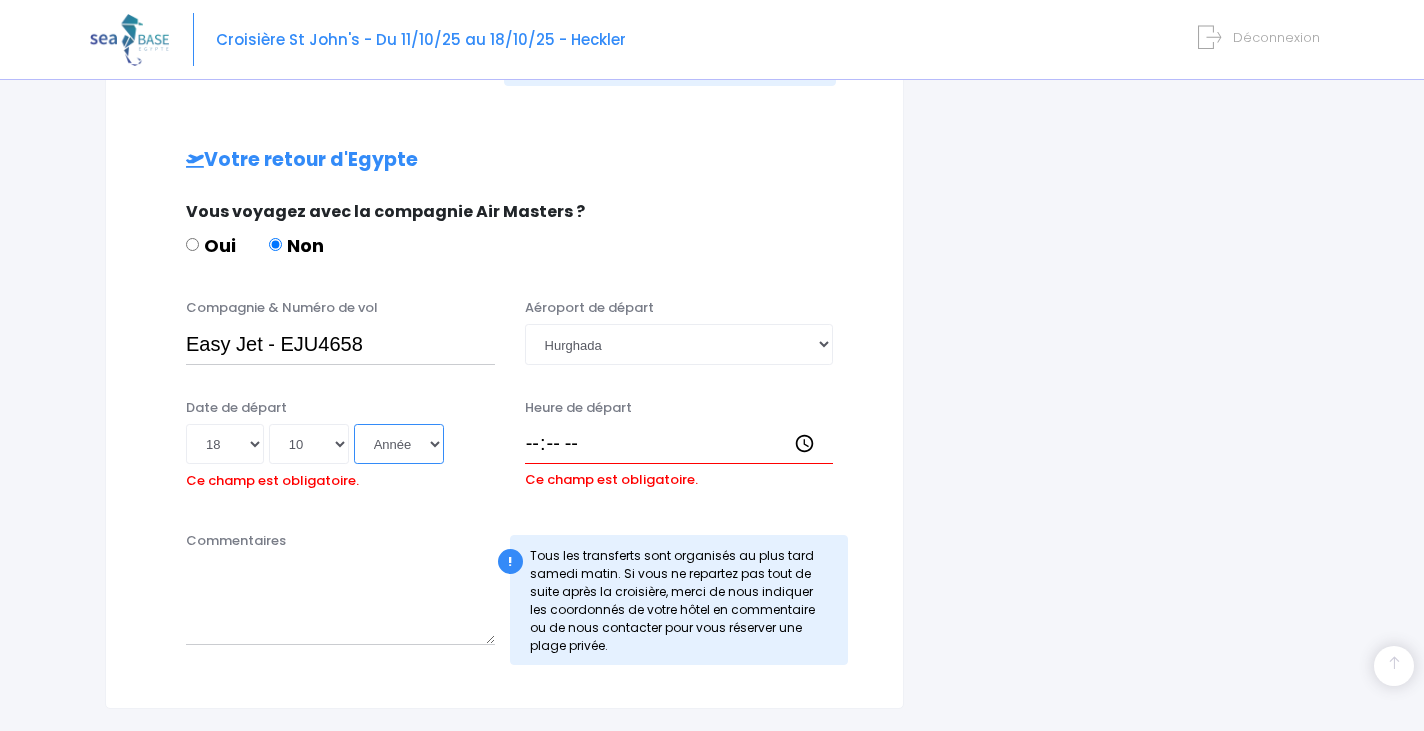 click on "Année 2045 2044 2043 2042 2041 2040 2039 2038 2037 2036 2035 2034 2033 2032 2031 2030 2029 2028 2027 2026 2025 2024 2023 2022 2021 2020 2019 2018 2017 2016 2015 2014 2013 2012 2011 2010 2009 2008 2007 2006 2005 2004 2003 2002 2001 2000 1999 1998 1997 1996 1995 1994 1993 1992 1991 1990 1989 1988 1987 1986 1985 1984 1983 1982 1981 1980 1979 1978 1977 1976 1975 1974 1973 1972 1971 1970 1969 1968 1967 1966 1965 1964 1963 1962 1961 1960 1959 1958 1957 1956 1955 1954 1953 1952 1951 1950 1949 1948 1947 1946 1945 1944 1943 1942 1941 1940 1939 1938 1937 1936 1935 1934 1933 1932 1931 1930 1929 1928 1927 1926 1925 1924 1923 1922 1921 1920 1919 1918 1917 1916 1915 1914 1913 1912 1911 1910 1909 1908 1907 1906 1905 1904 1903 1902 1901 1900" at bounding box center [399, 444] 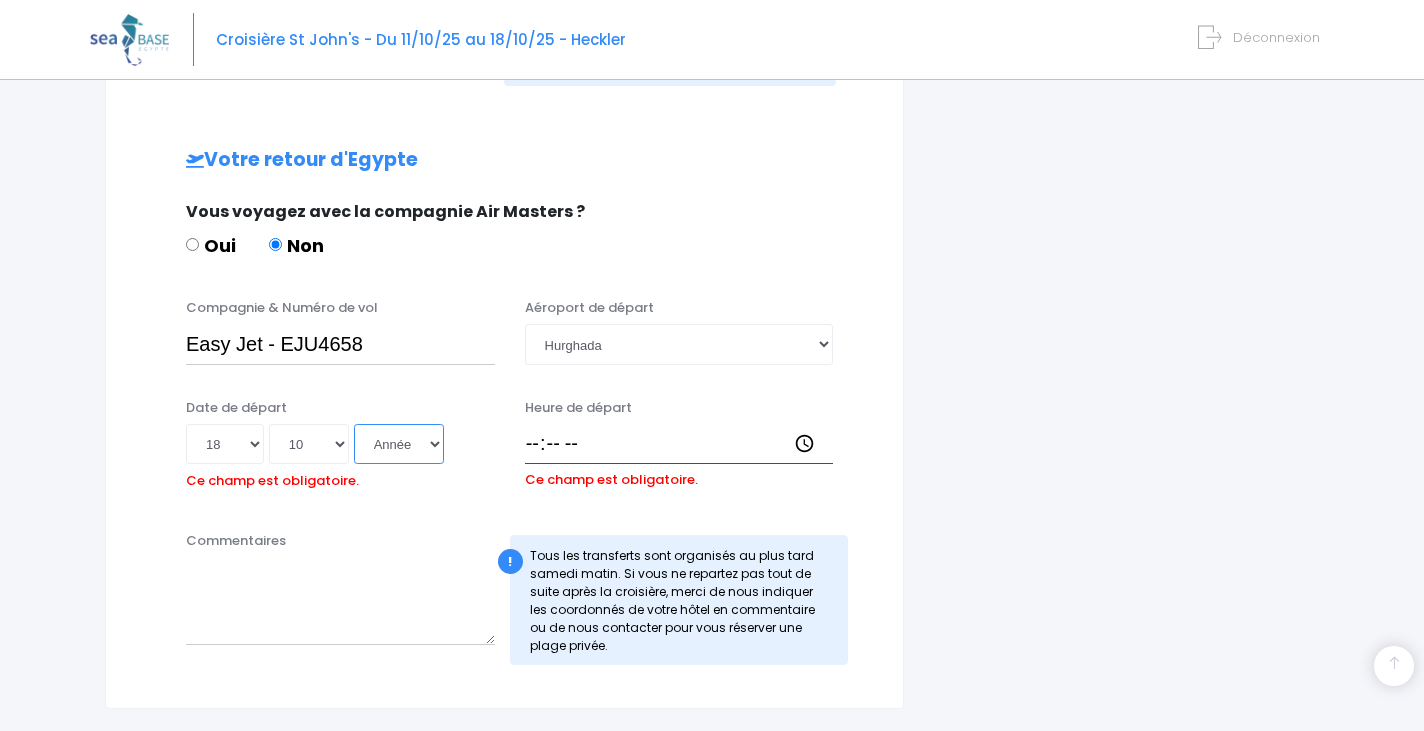 select on "2025" 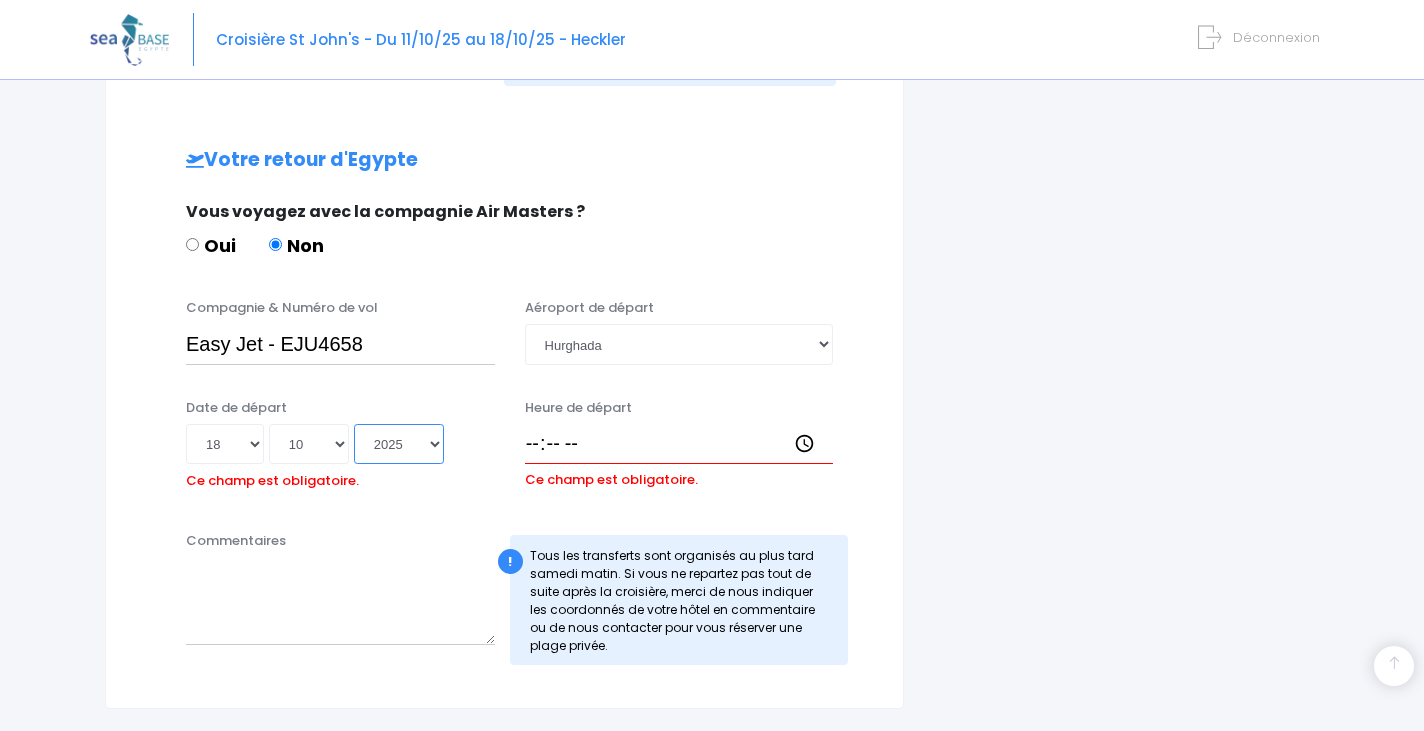 click on "Année 2045 2044 2043 2042 2041 2040 2039 2038 2037 2036 2035 2034 2033 2032 2031 2030 2029 2028 2027 2026 2025 2024 2023 2022 2021 2020 2019 2018 2017 2016 2015 2014 2013 2012 2011 2010 2009 2008 2007 2006 2005 2004 2003 2002 2001 2000 1999 1998 1997 1996 1995 1994 1993 1992 1991 1990 1989 1988 1987 1986 1985 1984 1983 1982 1981 1980 1979 1978 1977 1976 1975 1974 1973 1972 1971 1970 1969 1968 1967 1966 1965 1964 1963 1962 1961 1960 1959 1958 1957 1956 1955 1954 1953 1952 1951 1950 1949 1948 1947 1946 1945 1944 1943 1942 1941 1940 1939 1938 1937 1936 1935 1934 1933 1932 1931 1930 1929 1928 1927 1926 1925 1924 1923 1922 1921 1920 1919 1918 1917 1916 1915 1914 1913 1912 1911 1910 1909 1908 1907 1906 1905 1904 1903 1902 1901 1900" at bounding box center (399, 444) 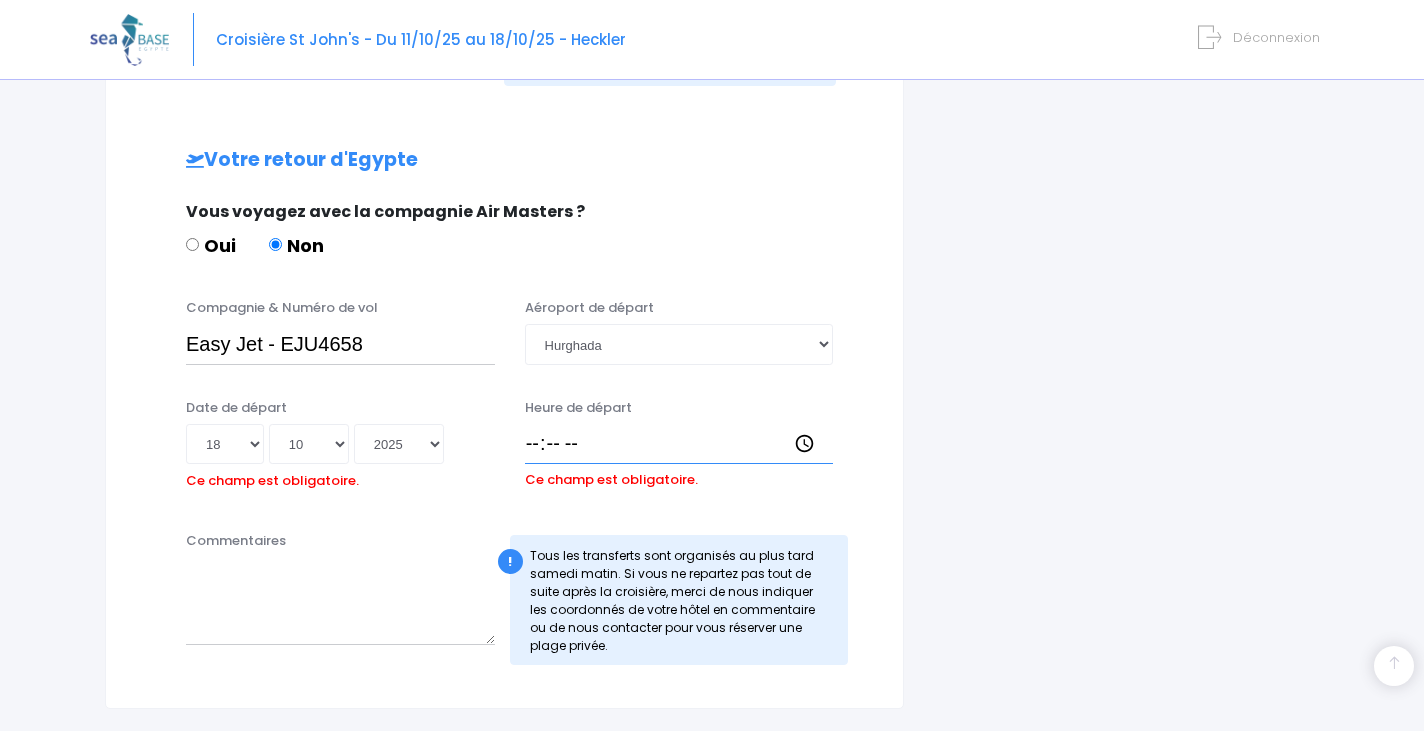 click on "Heure de départ" at bounding box center [679, 444] 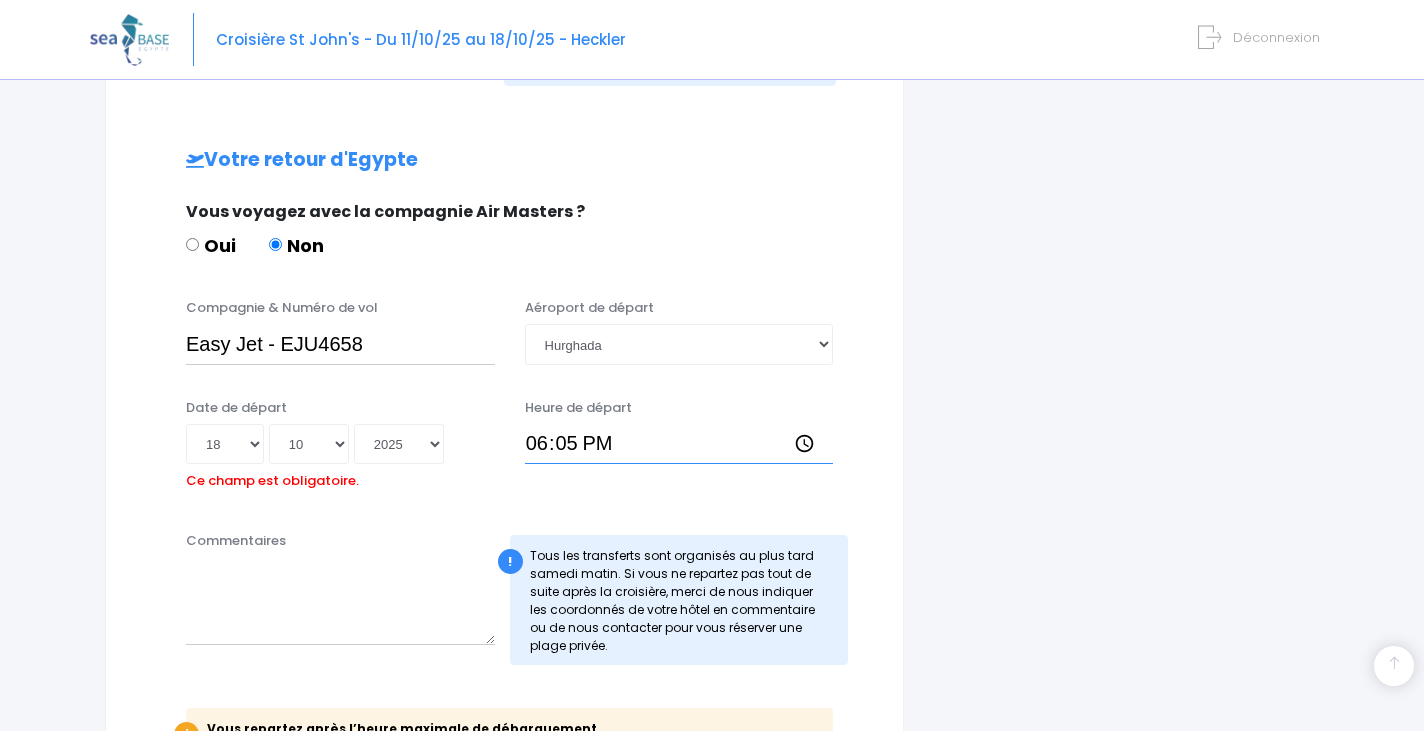 type on "18:50" 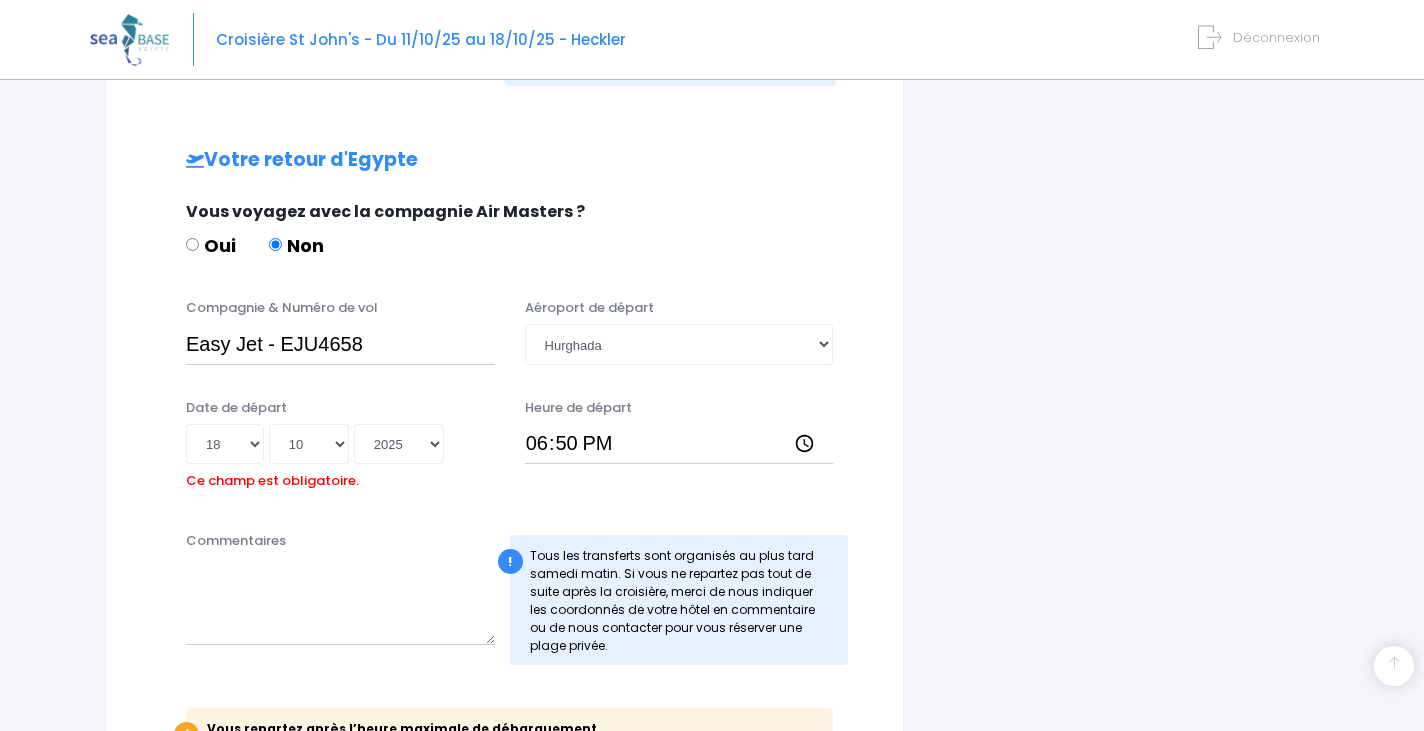 click on "Heure de départ
18:50" at bounding box center [679, 447] 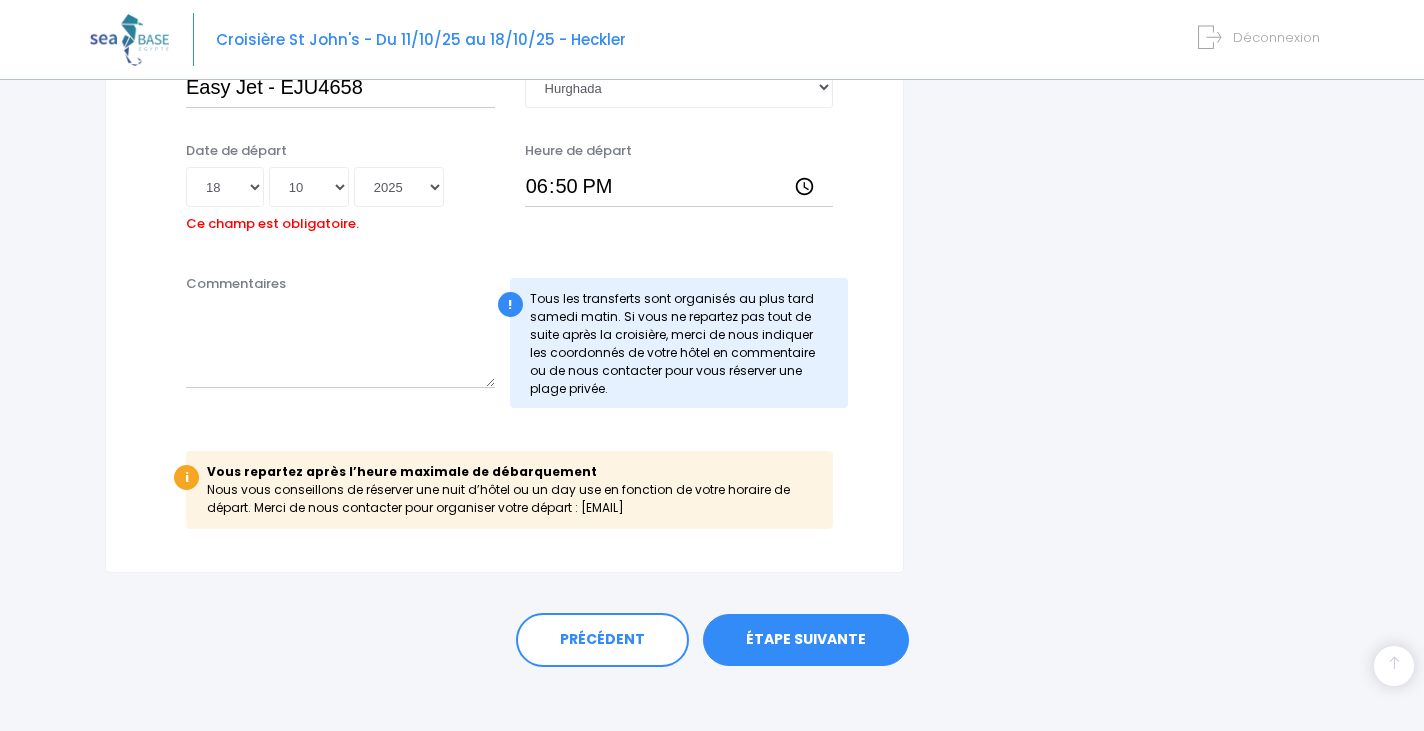 scroll, scrollTop: 1211, scrollLeft: 0, axis: vertical 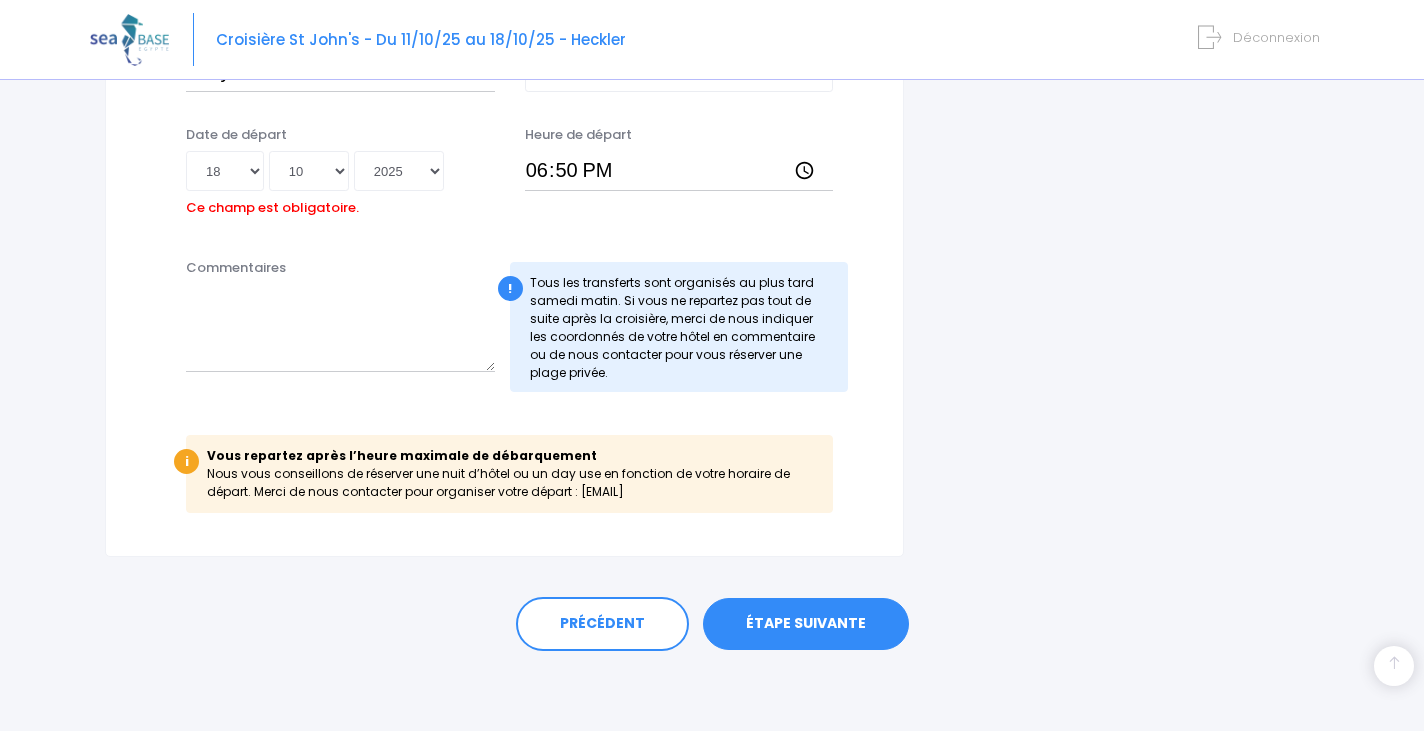 click on "ÉTAPE SUIVANTE" at bounding box center (806, 624) 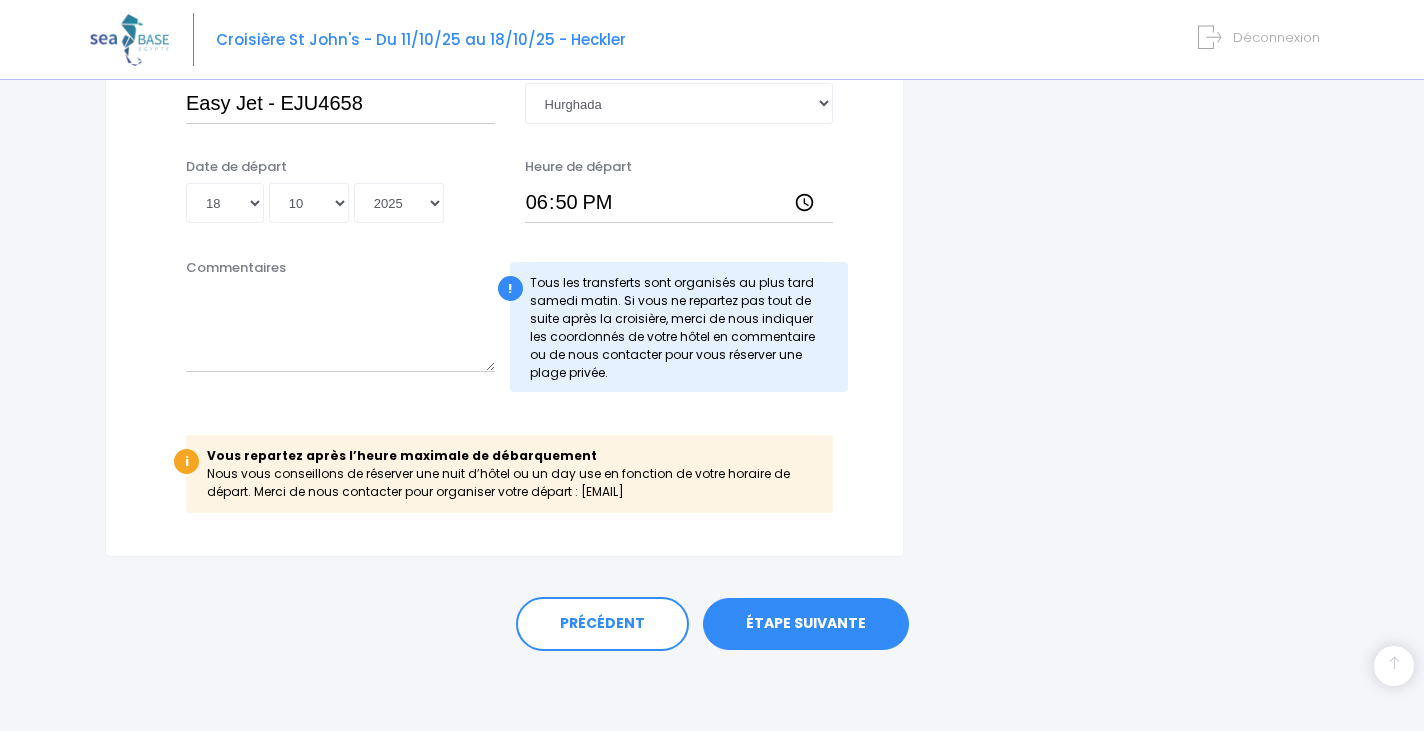 scroll, scrollTop: 1147, scrollLeft: 0, axis: vertical 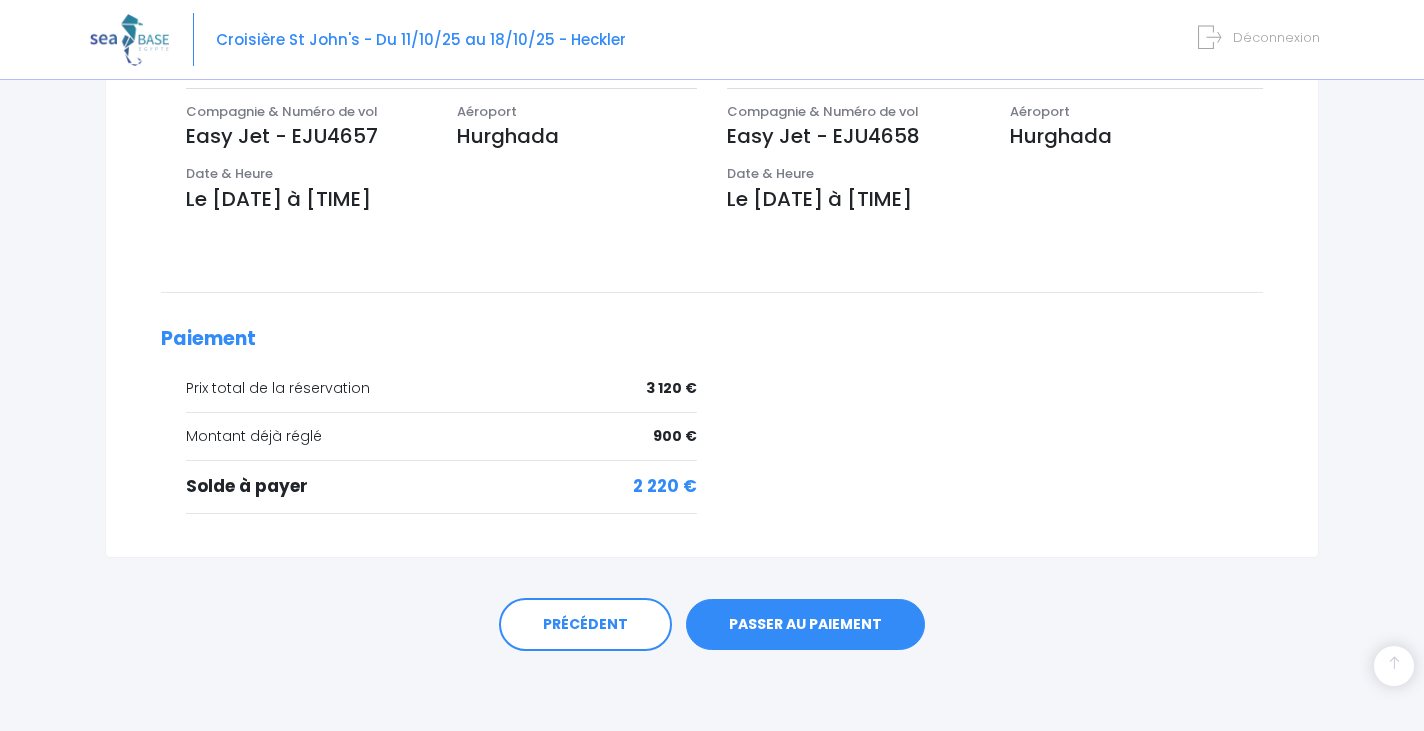 click on "PASSER AU PAIEMENT" at bounding box center [805, 625] 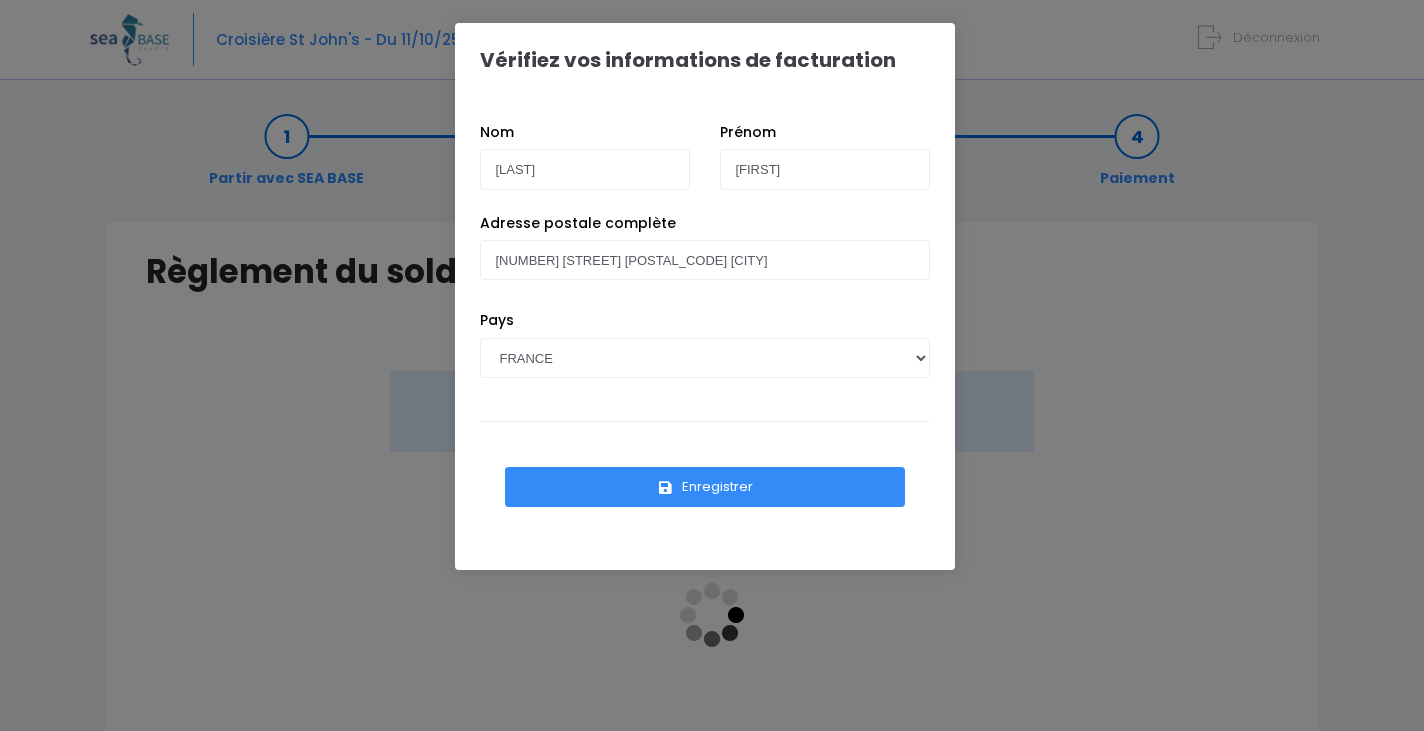 scroll, scrollTop: 0, scrollLeft: 0, axis: both 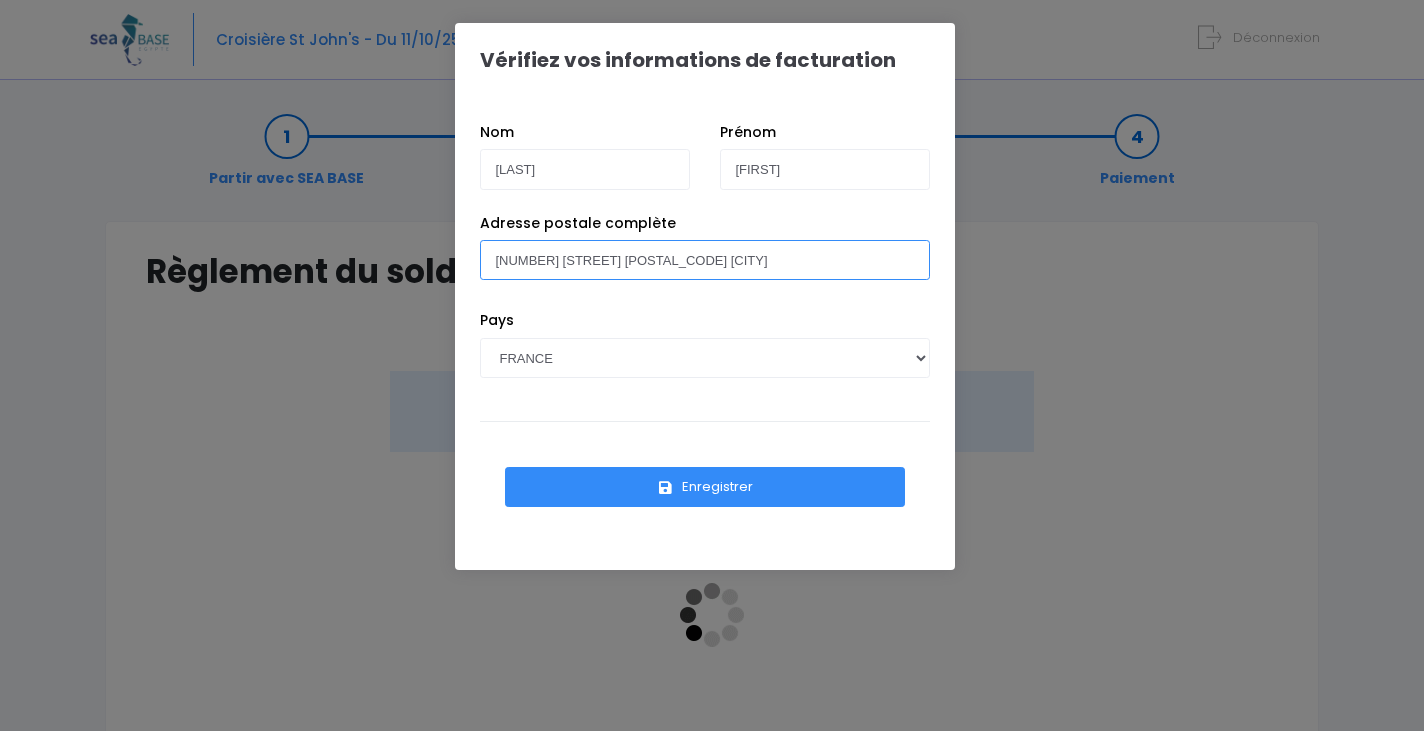 drag, startPoint x: 751, startPoint y: 253, endPoint x: 452, endPoint y: 280, distance: 300.21658 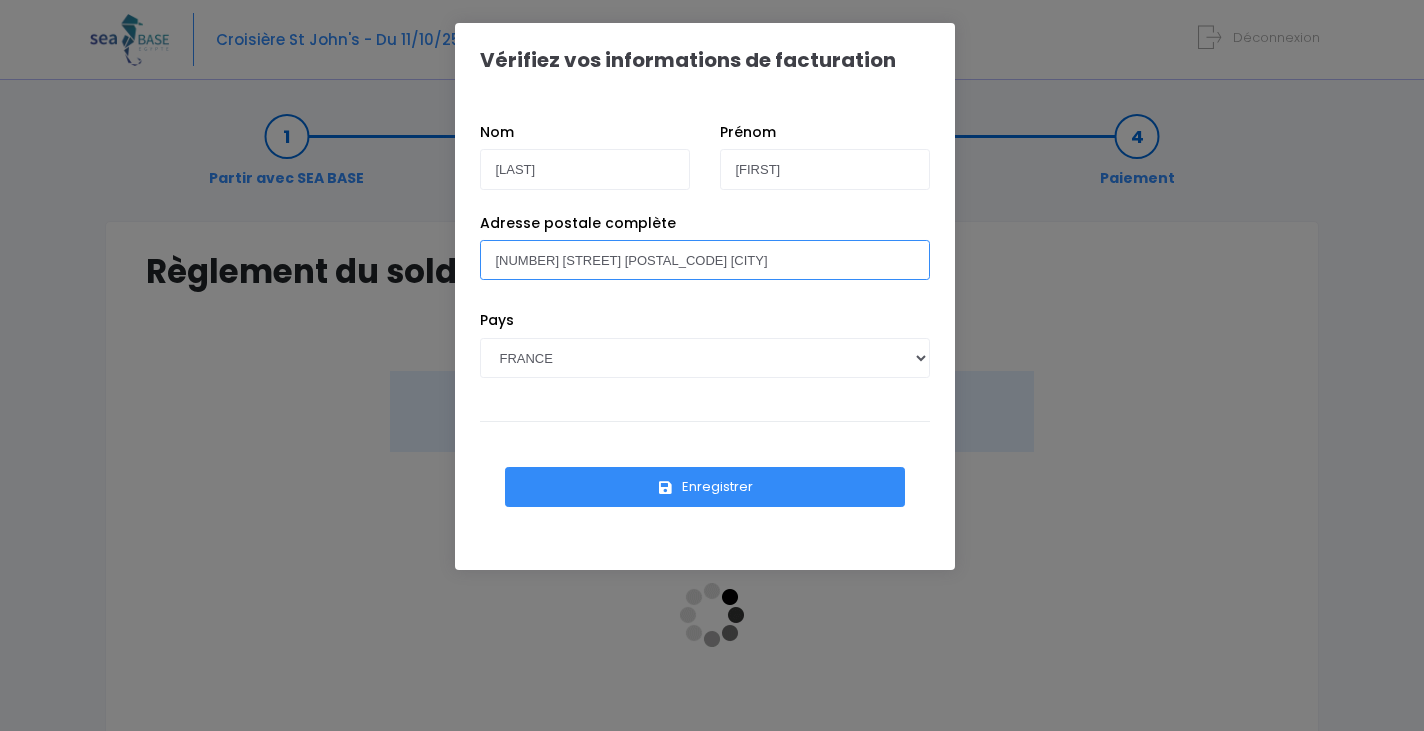 type on "[NUMBER] [STREET] [POSTAL_CODE] [CITY]" 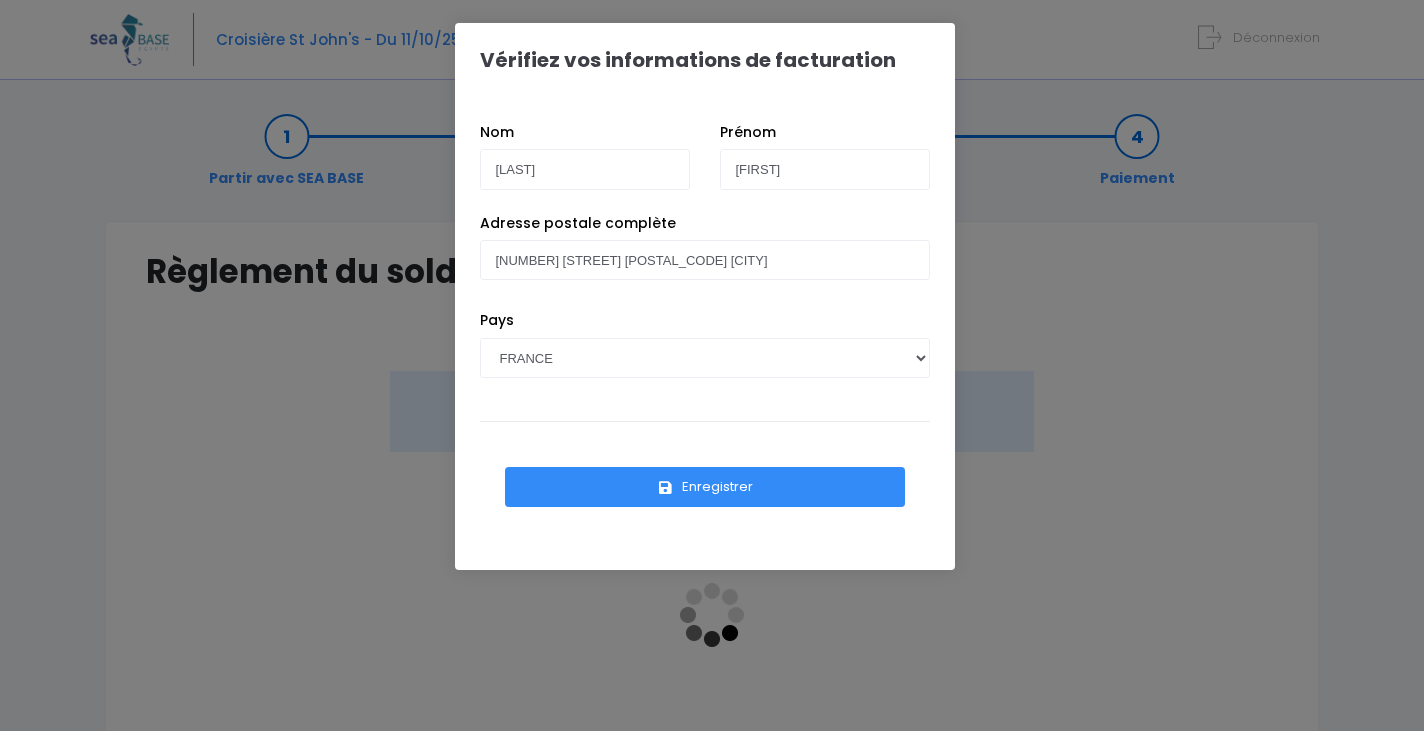 click on "Enregistrer" at bounding box center (705, 487) 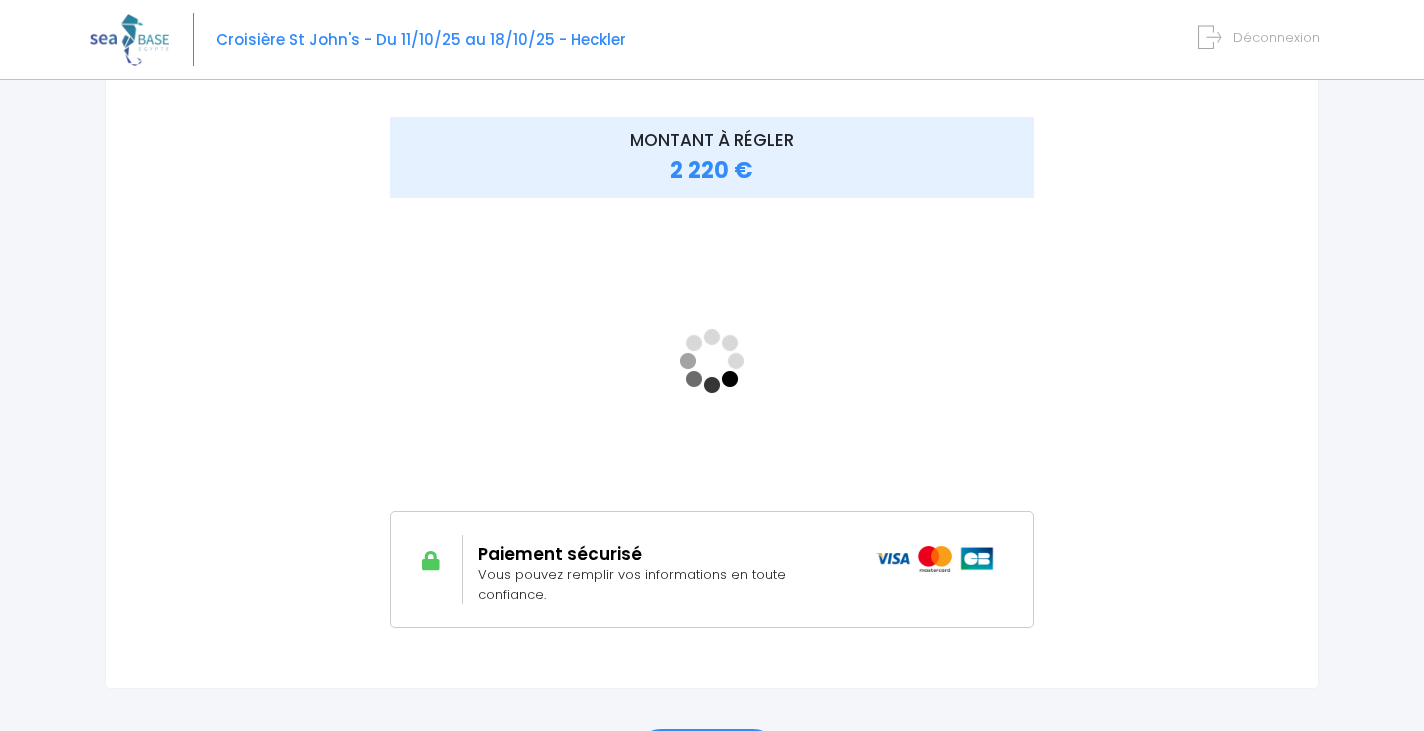 scroll, scrollTop: 255, scrollLeft: 0, axis: vertical 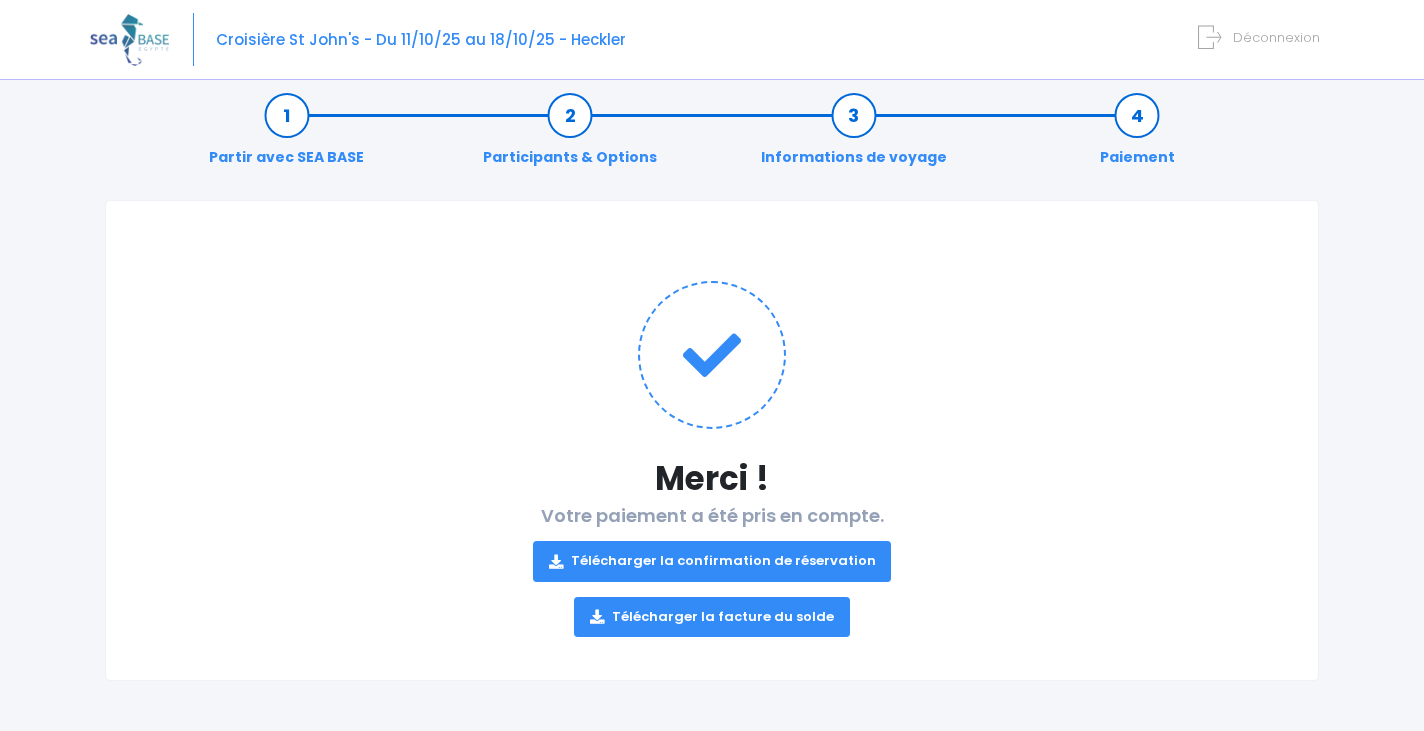 click on "Télécharger la confirmation de réservation" at bounding box center [712, 561] 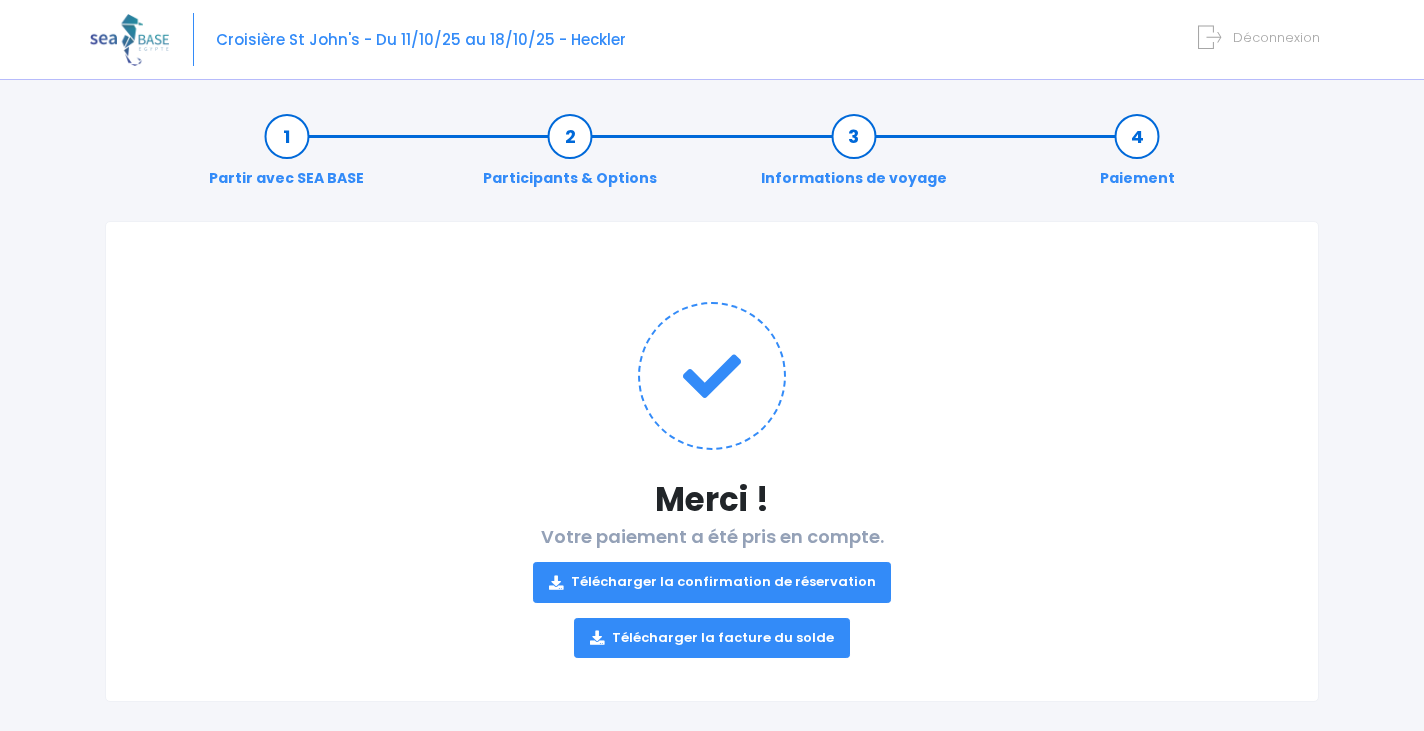 click at bounding box center [129, 39] 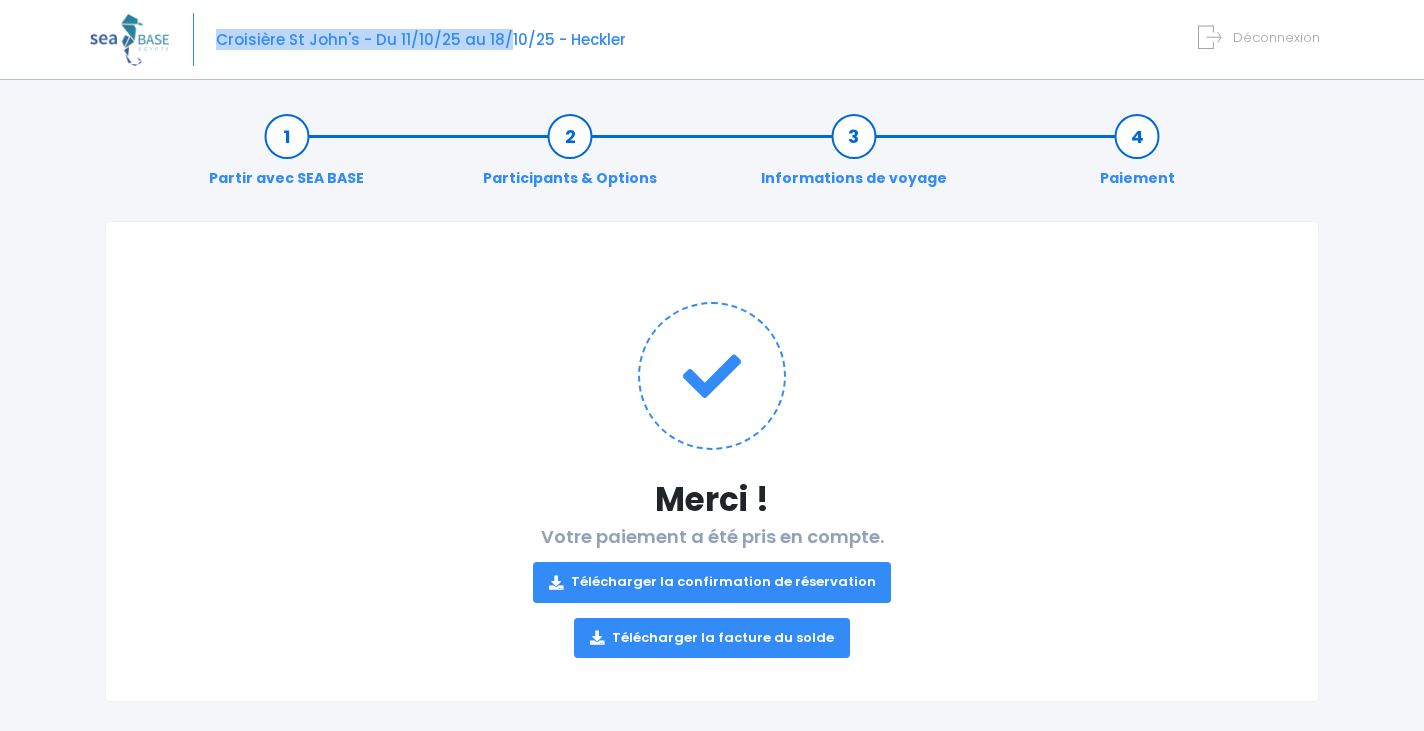drag, startPoint x: 245, startPoint y: 53, endPoint x: 265, endPoint y: 36, distance: 26.24881 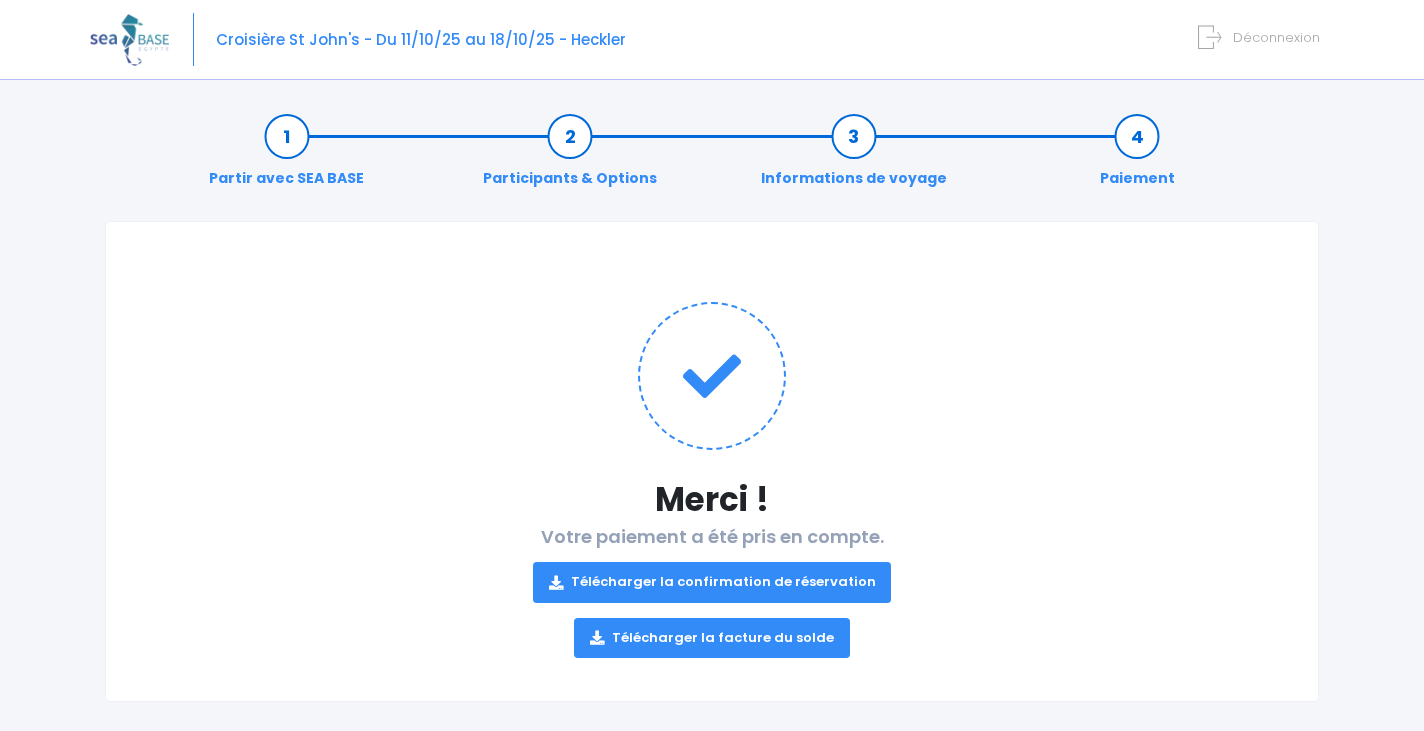 click on "Croisière St John's - Du 11/10/25 au 18/10/25 - Heckler" at bounding box center (421, 39) 